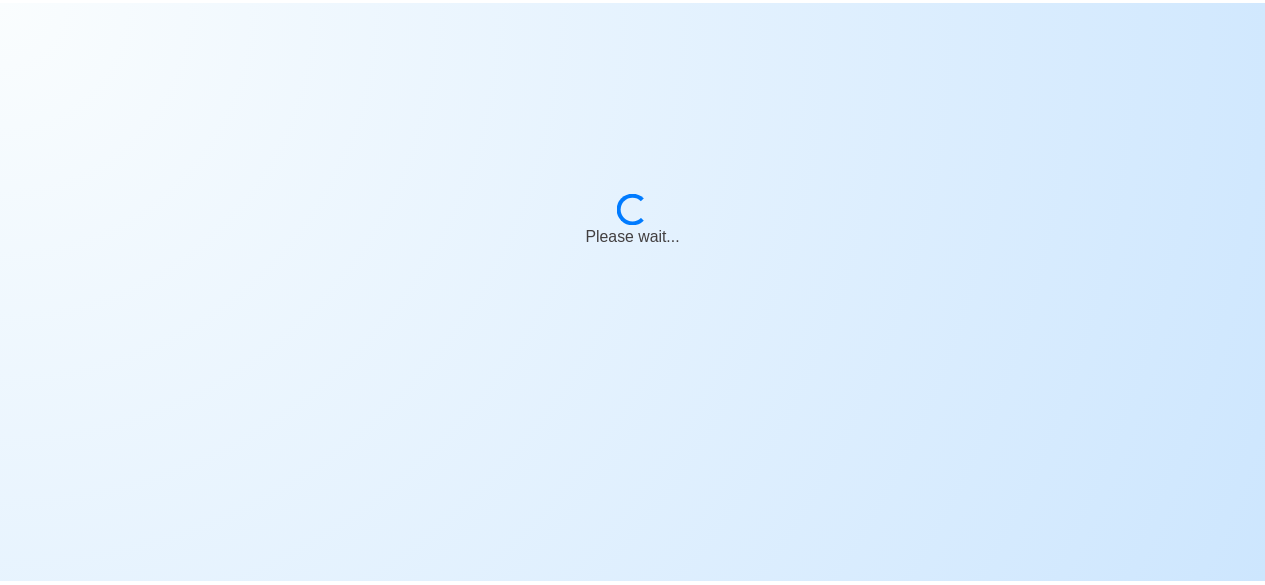 scroll, scrollTop: 0, scrollLeft: 0, axis: both 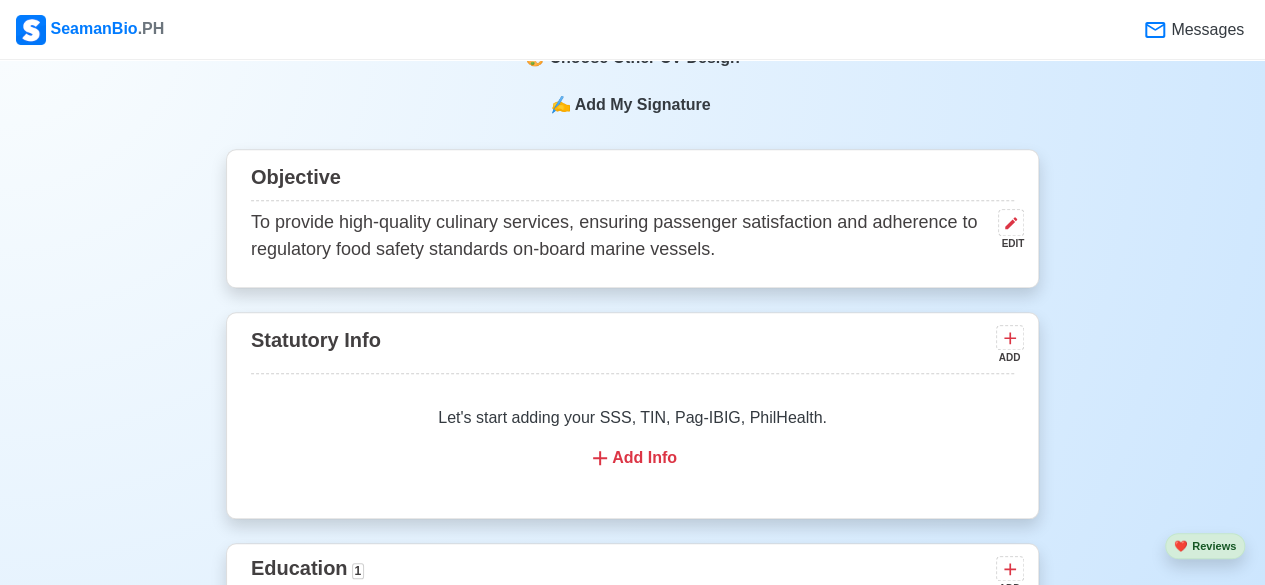 click on "Let's start adding your SSS, TIN, Pag-IBIG, PhilHealth.  Add Info" at bounding box center (632, 438) 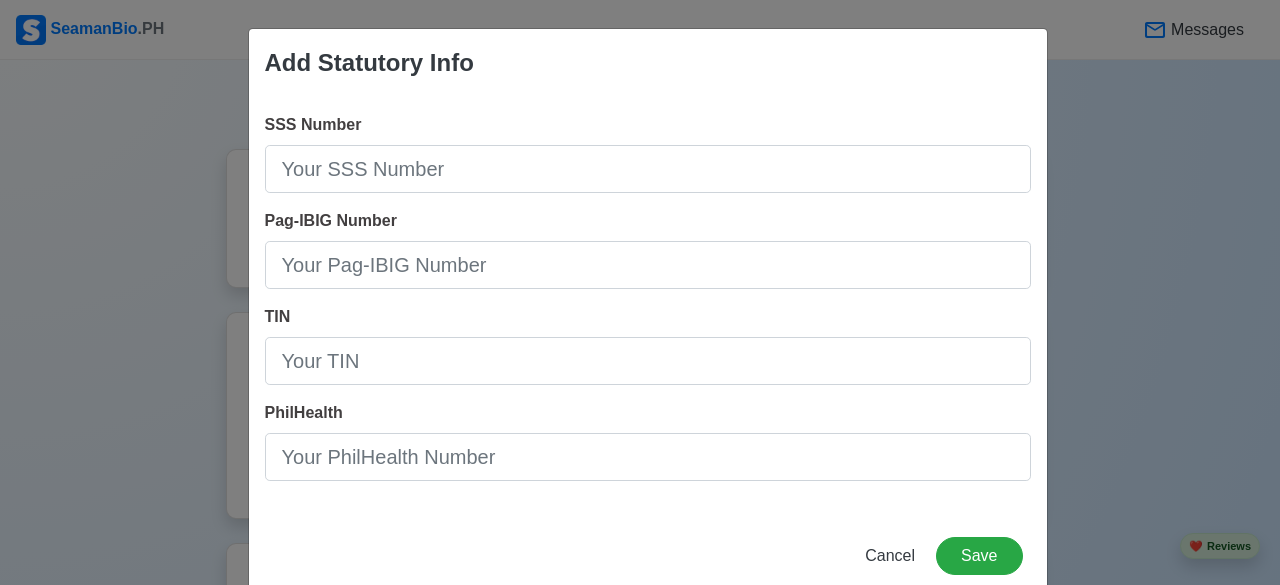click on "SSS Number Pag-IBIG Number TIN PhilHealth" at bounding box center [648, 305] 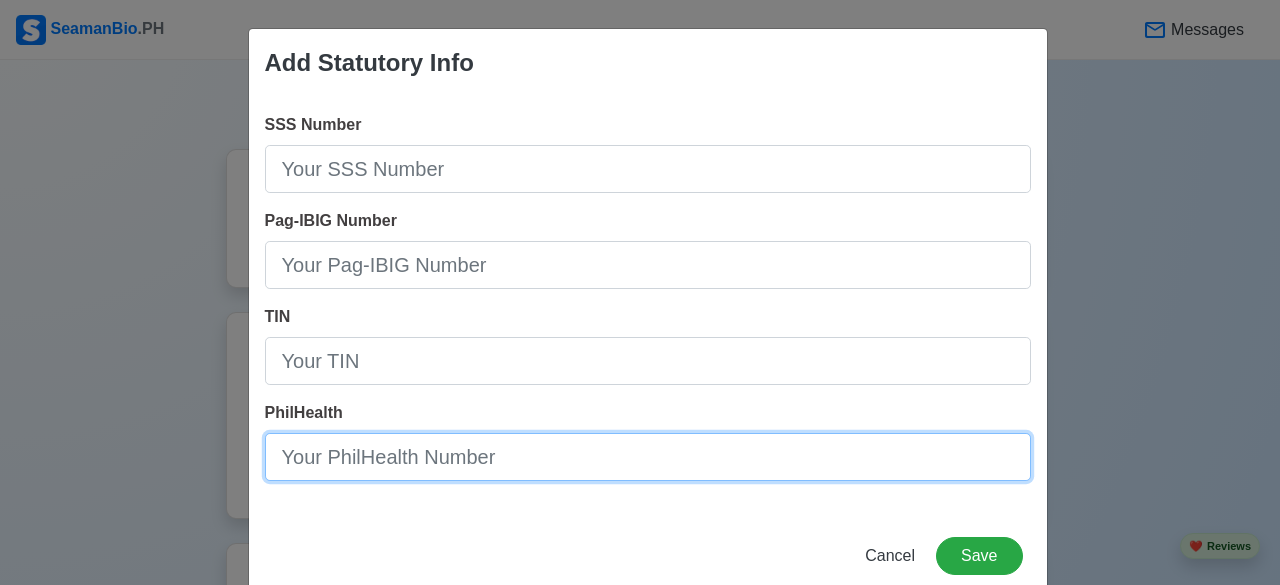 click on "PhilHealth" at bounding box center [648, 457] 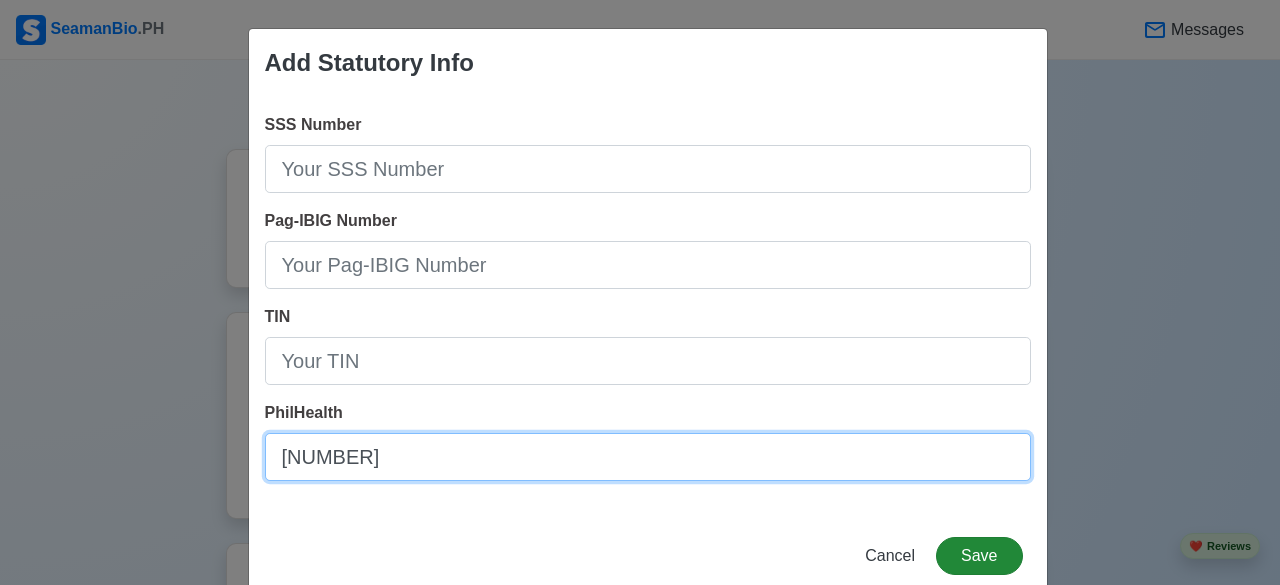 type on "[NUMBER]" 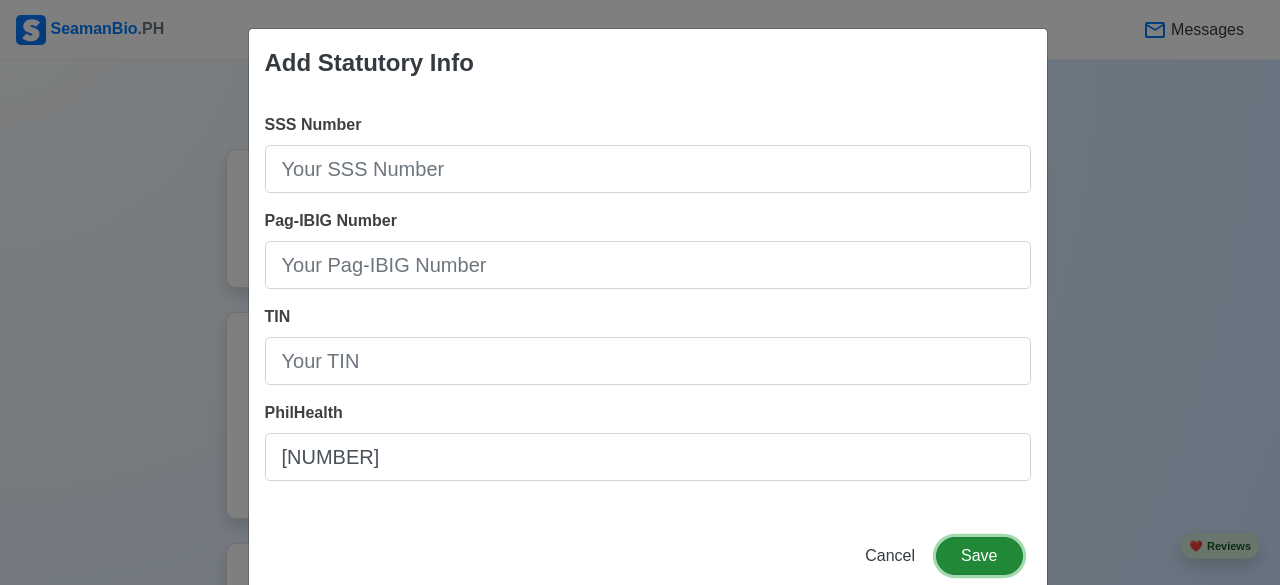 click on "Save" at bounding box center [979, 556] 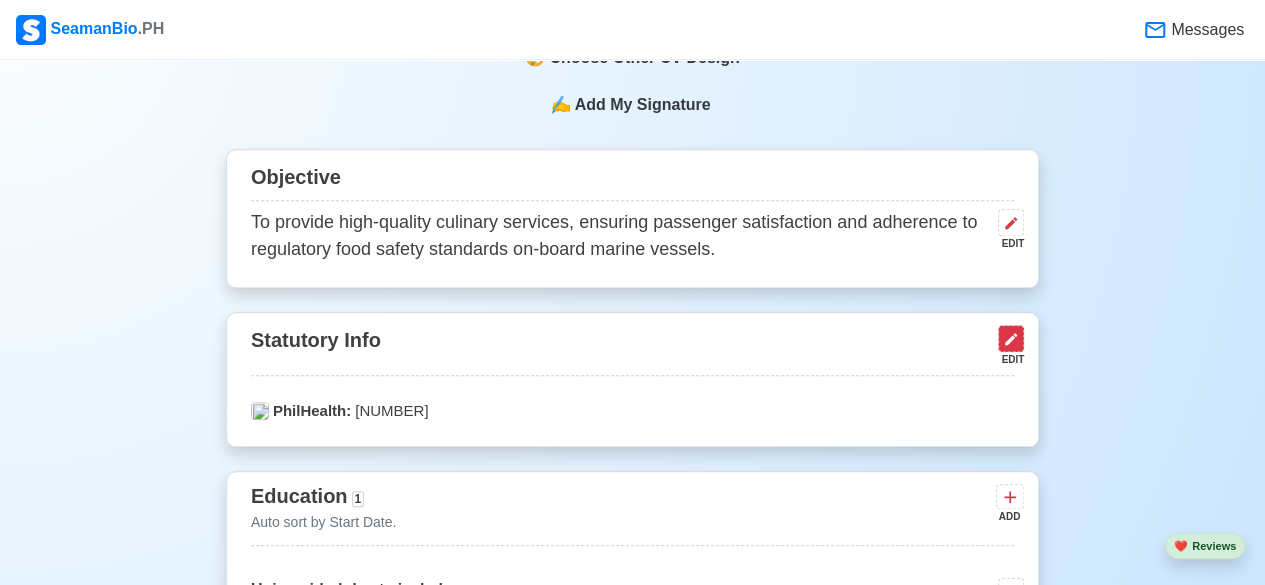 click 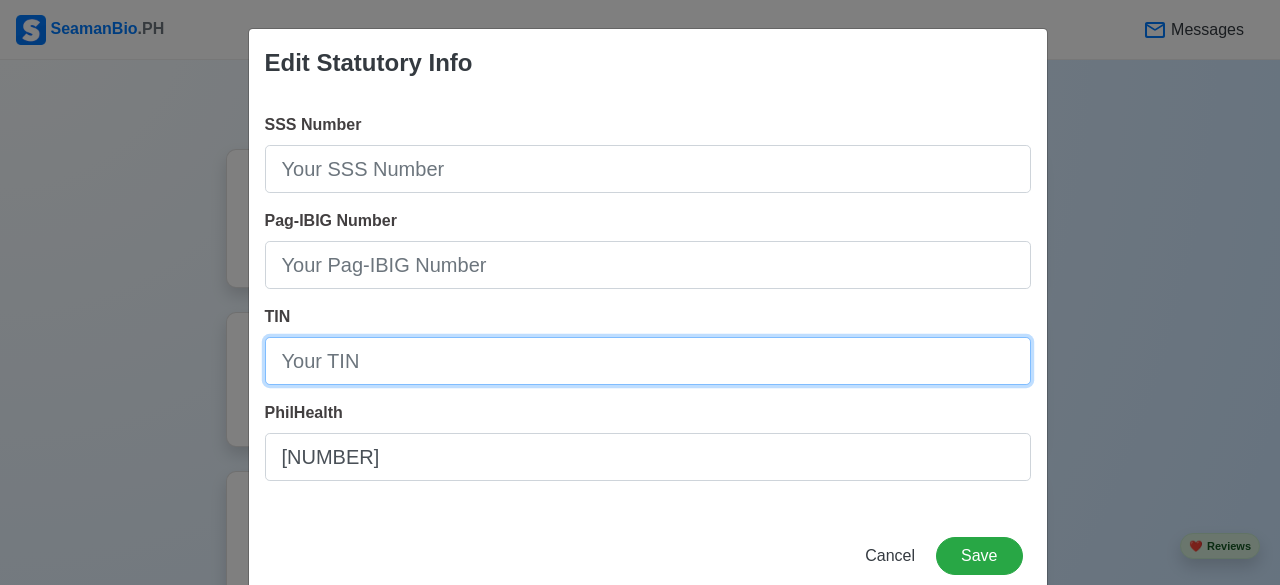 click on "TIN" at bounding box center [648, 361] 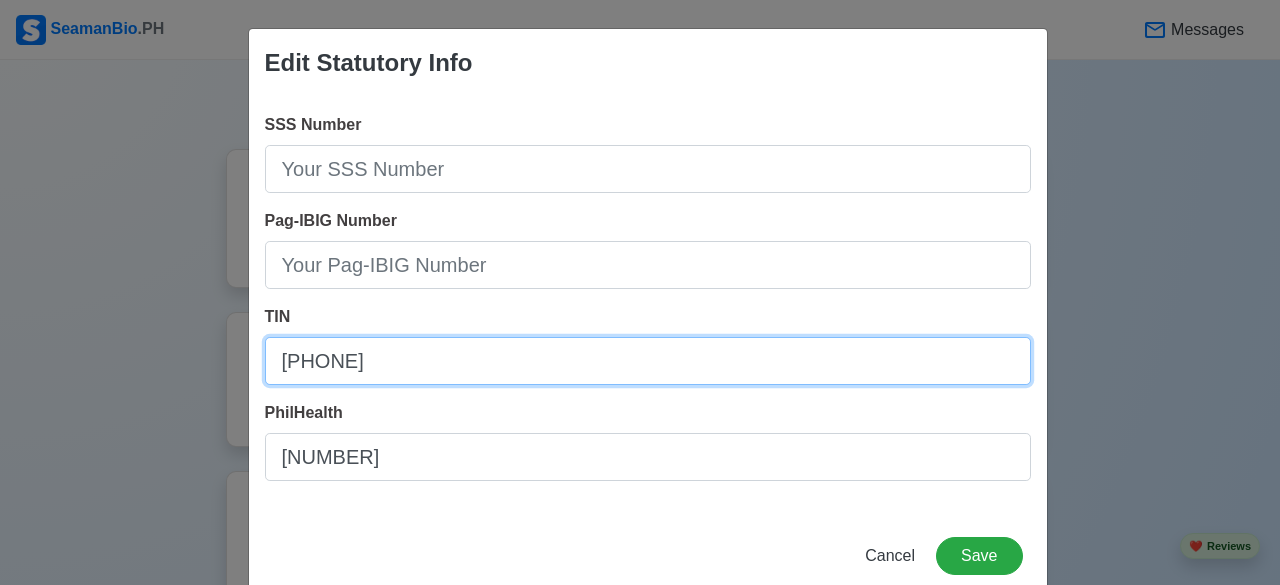 type on "[PHONE]" 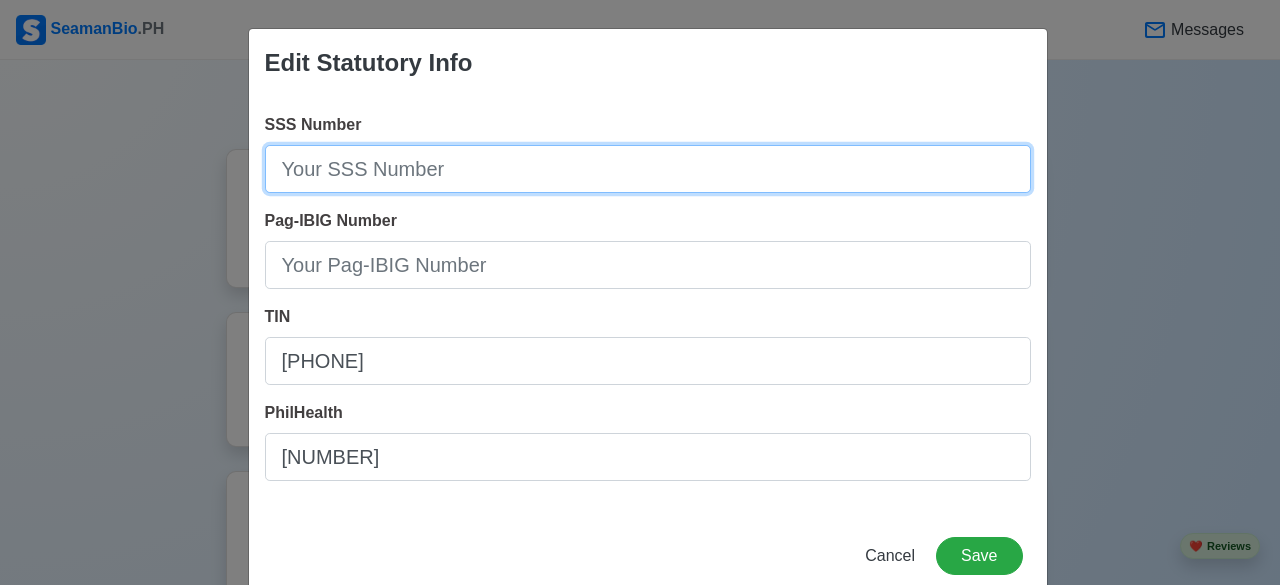 click on "SSS Number" at bounding box center [648, 169] 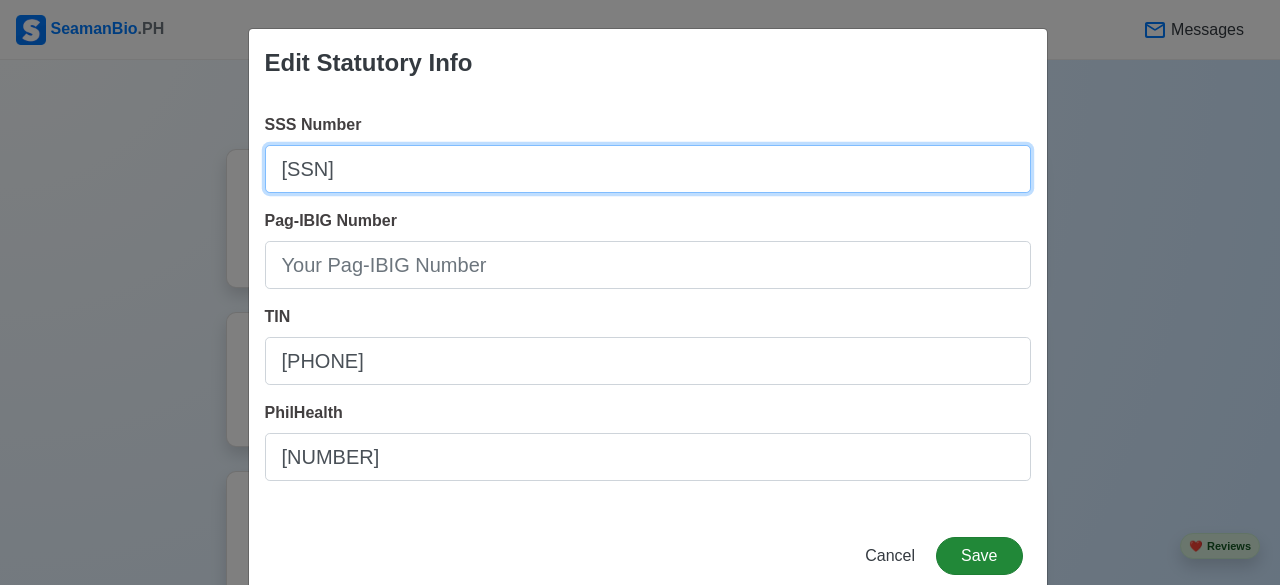 type on "[SSN]" 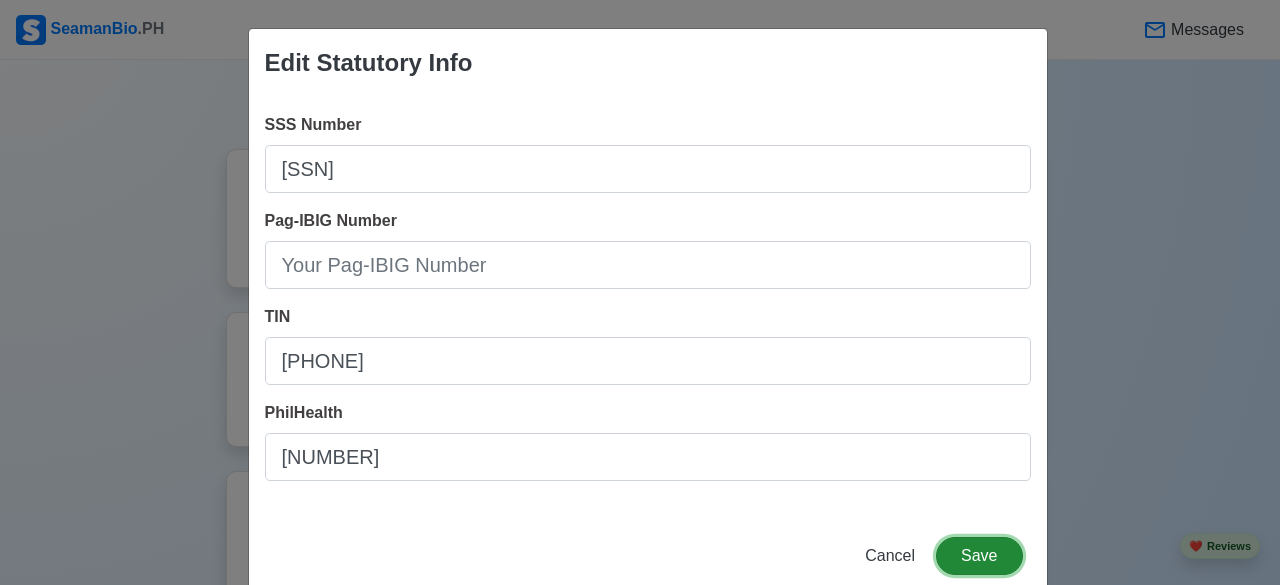 click on "Save" at bounding box center (979, 556) 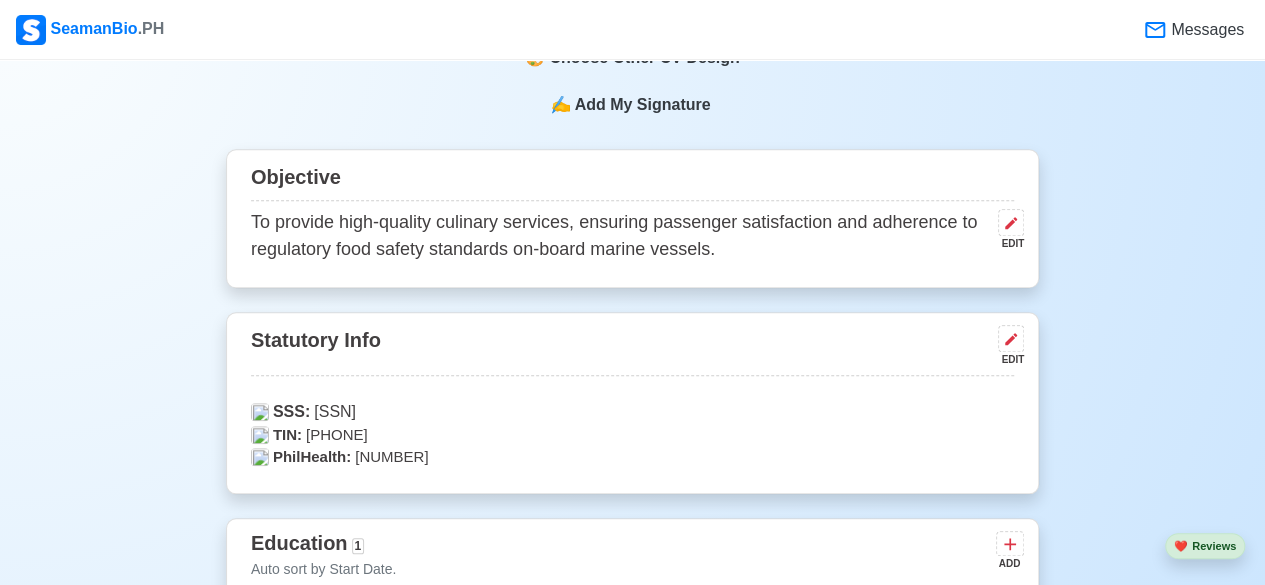 click on "New 🧑🏻‍💻 Practice Interview 🏬 Apply to Agencies 🔥 Apply Jobs 🚢 Log My Travels Change Upload [FIRST] [LAST] Edit FOOD SERVER Onboard (1 yr 9 mos experience in rank) SRN [NUMBER] [EMAIL] [PHONE] [MONTH] [DAY], [YEAR] • 24 yo Female • Single 157.48 cm • 66 kg [STREET_NAME] [CITY] [PROVINCE] Philippines 🇵🇭 Availability Immediate Download 🎨 Choose Other CV Design ✍️ Add My Signature Objective To provide high-quality culinary services, ensuring passenger satisfaction and adherence to regulatory food safety standards on-board marine vessels. EDIT Statutory Info EDIT SSS: [SSN] TIN: [PHONE] PhilHealth: [NUMBER] Education 1 Auto sort by Start Date. ADD Universidad de sta isabel EDIT Bachelor of science in Hospitality Management Jul [YEAR] - May [YEAR] Travel Documents 1 Passport, US Visa, Seaman Book, etc. ADD Passport EDIT [PASSPORT_NUMBER] [MONTH] [DAY] [YEAR] - [MONTH] [DAY] [YEAR] Expires 6 yrs 6 mos 9 days [CITY]" at bounding box center [632, 1445] 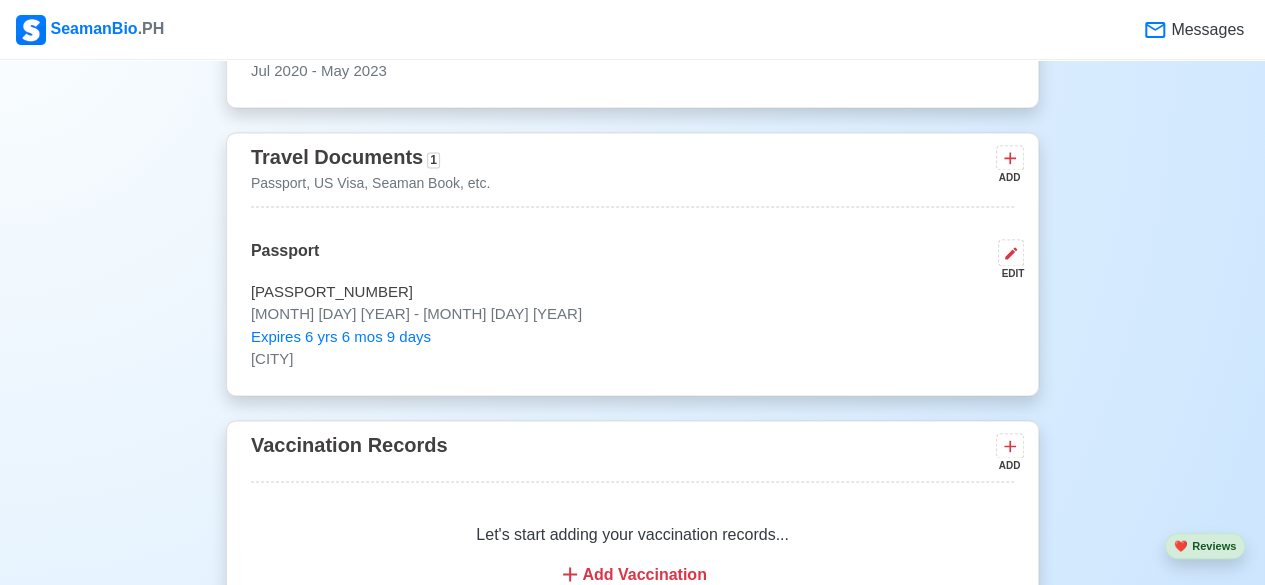 scroll, scrollTop: 1448, scrollLeft: 0, axis: vertical 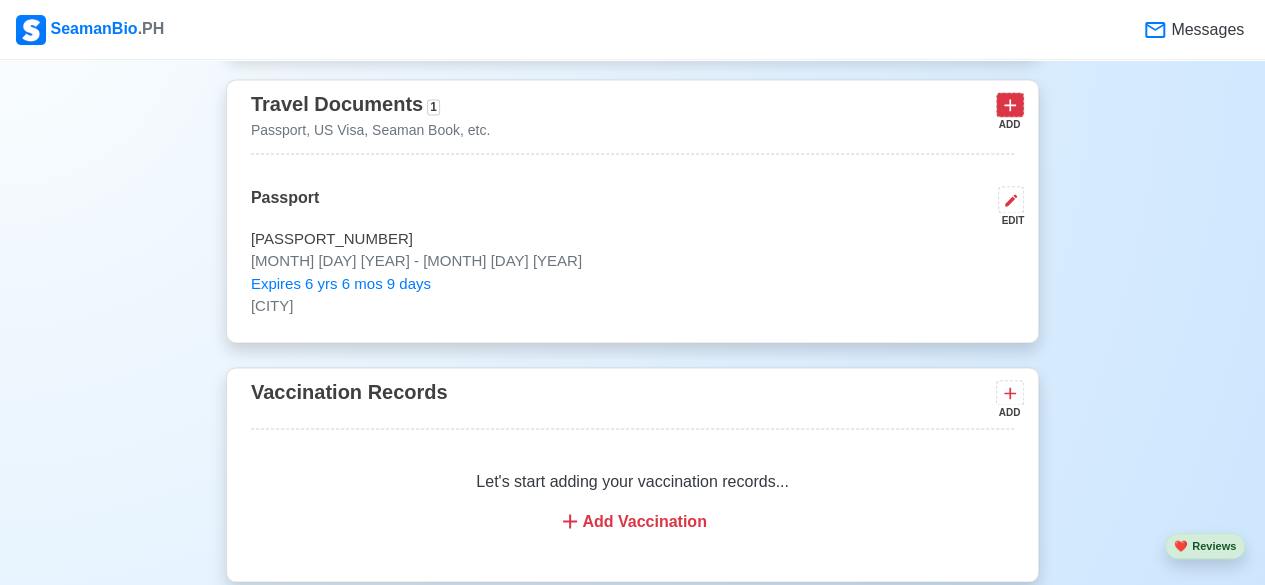 click 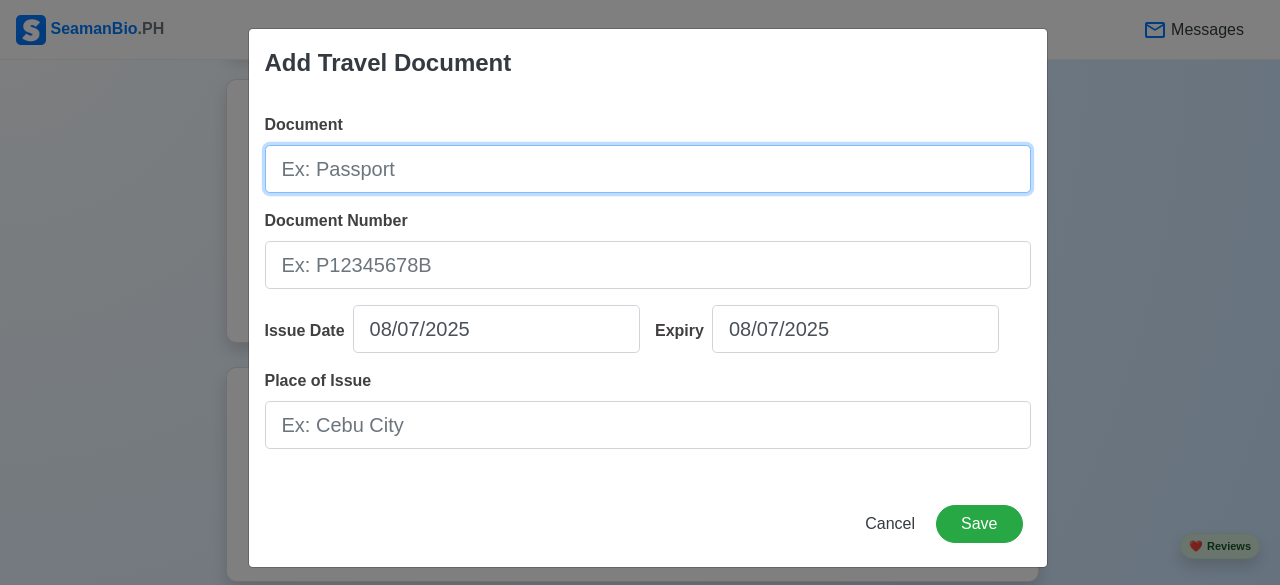 click on "Document" at bounding box center [648, 169] 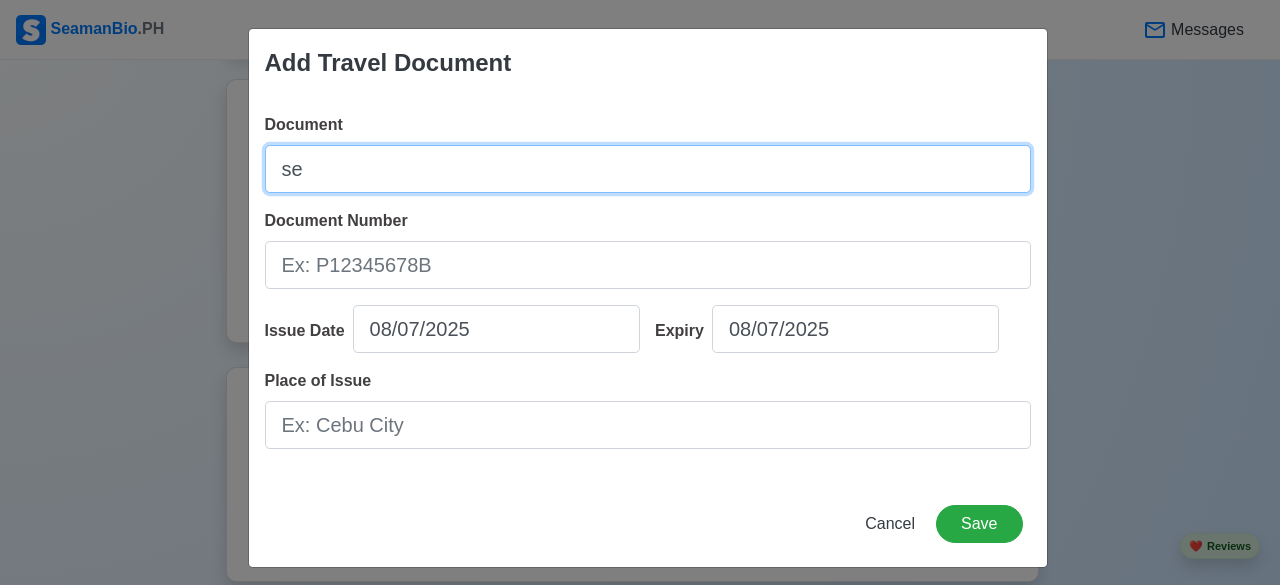 type on "s" 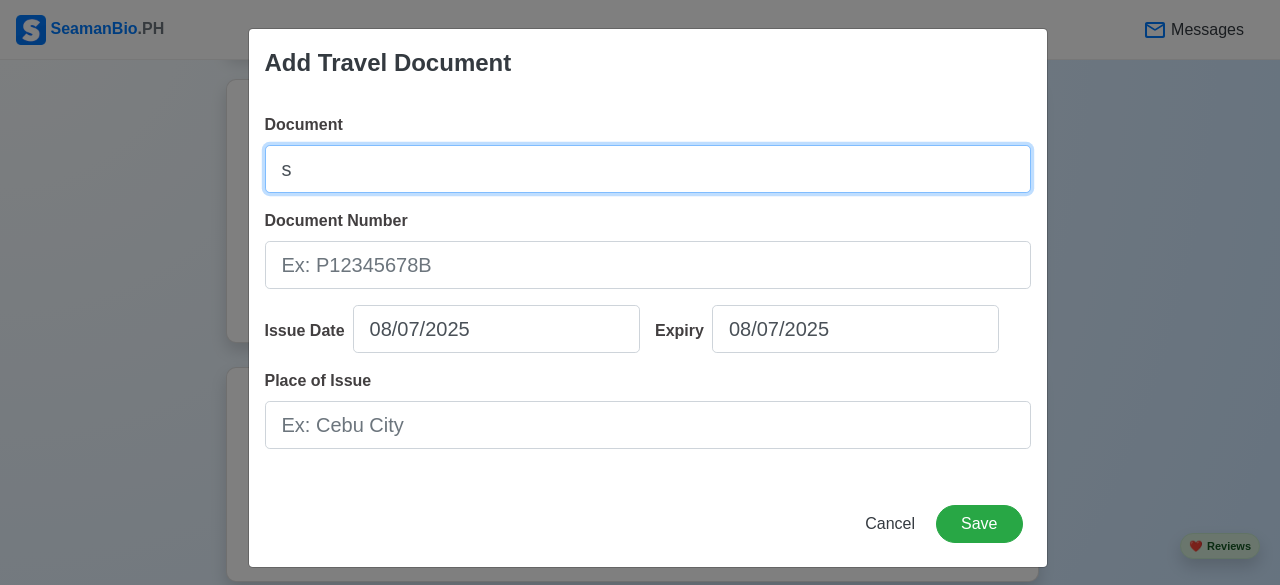 type 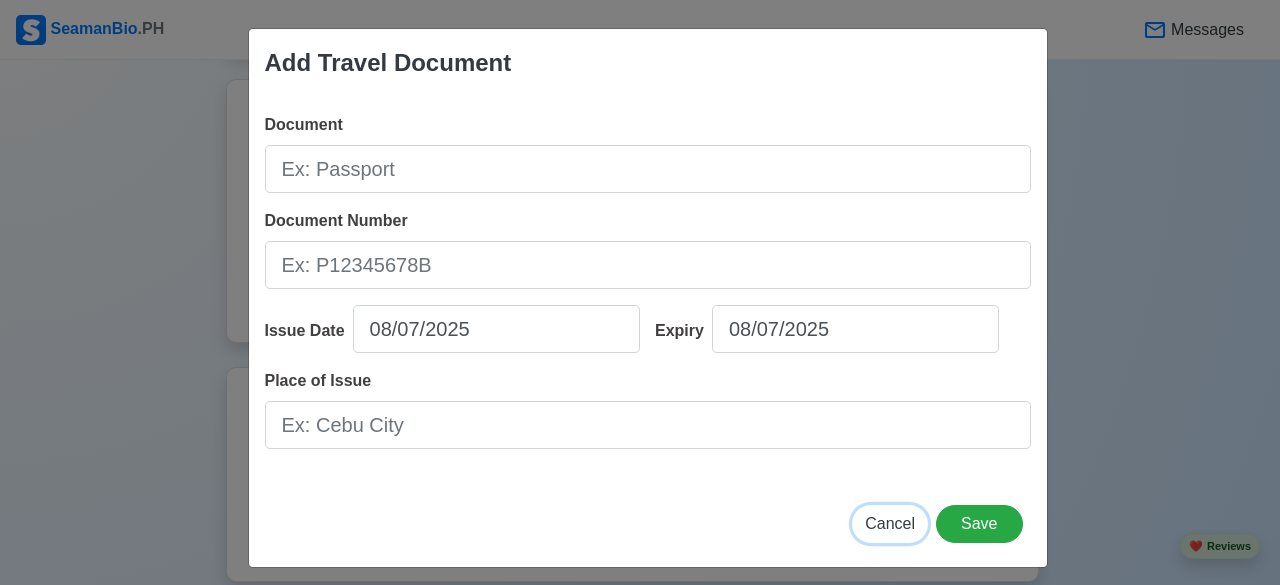 click on "Cancel" at bounding box center [890, 523] 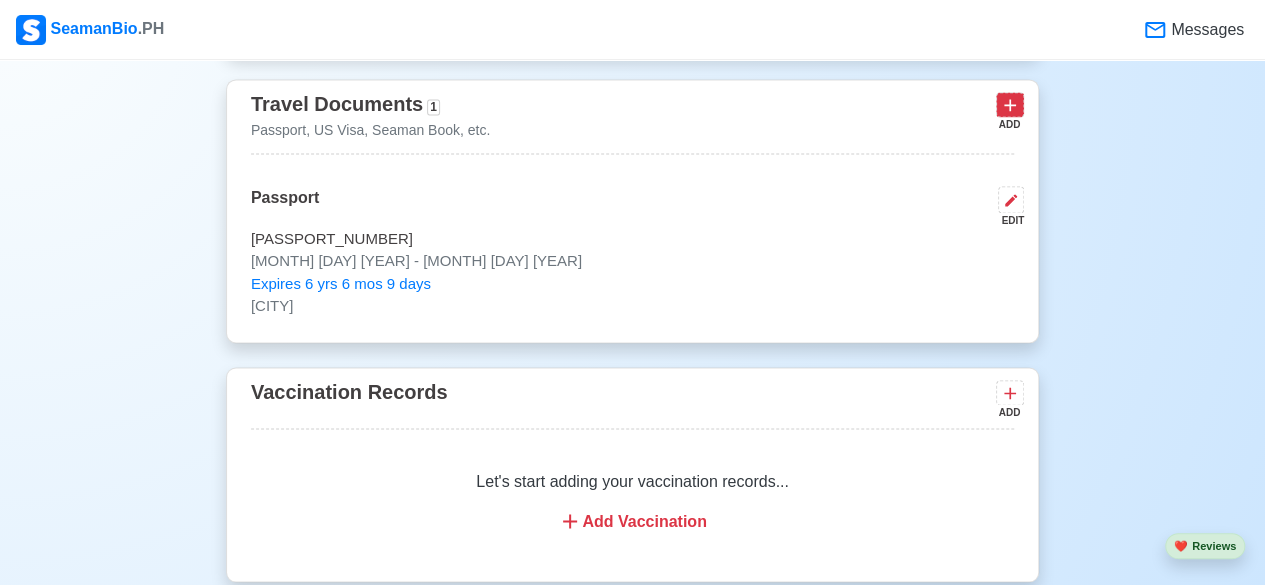 click 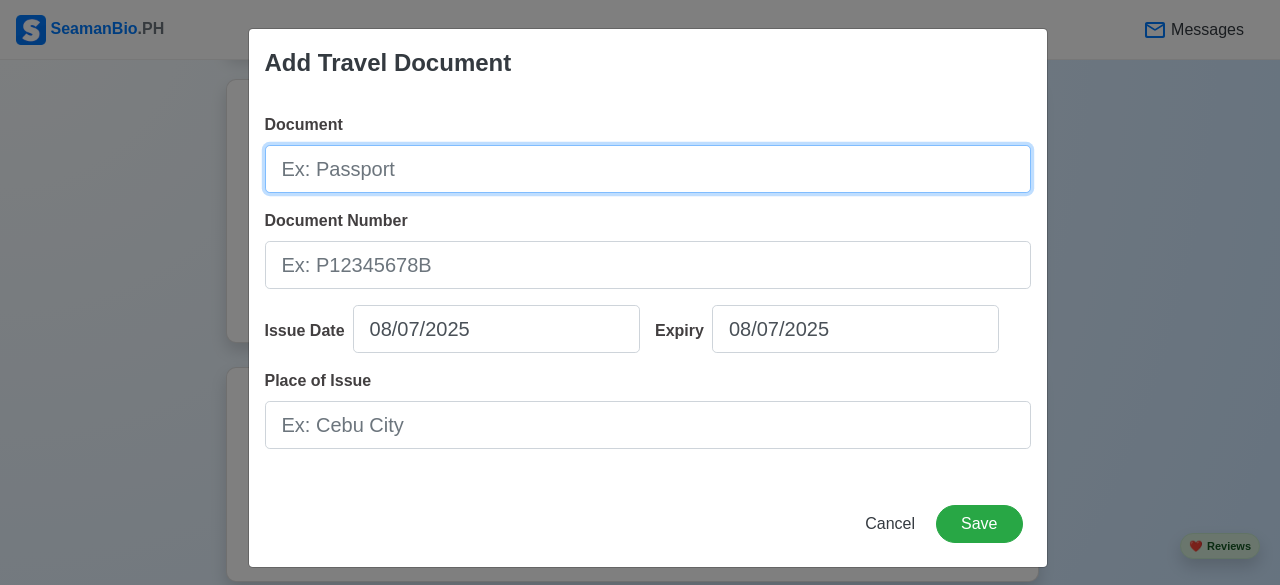 click on "Document" at bounding box center [648, 169] 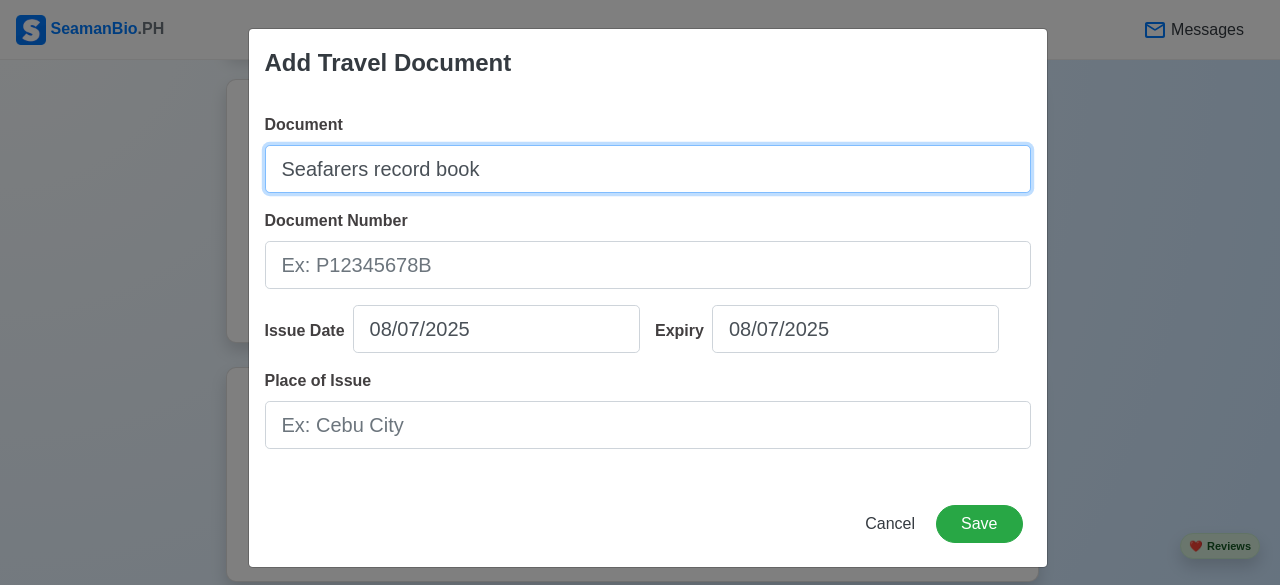 click on "Seafarers record book" at bounding box center (648, 169) 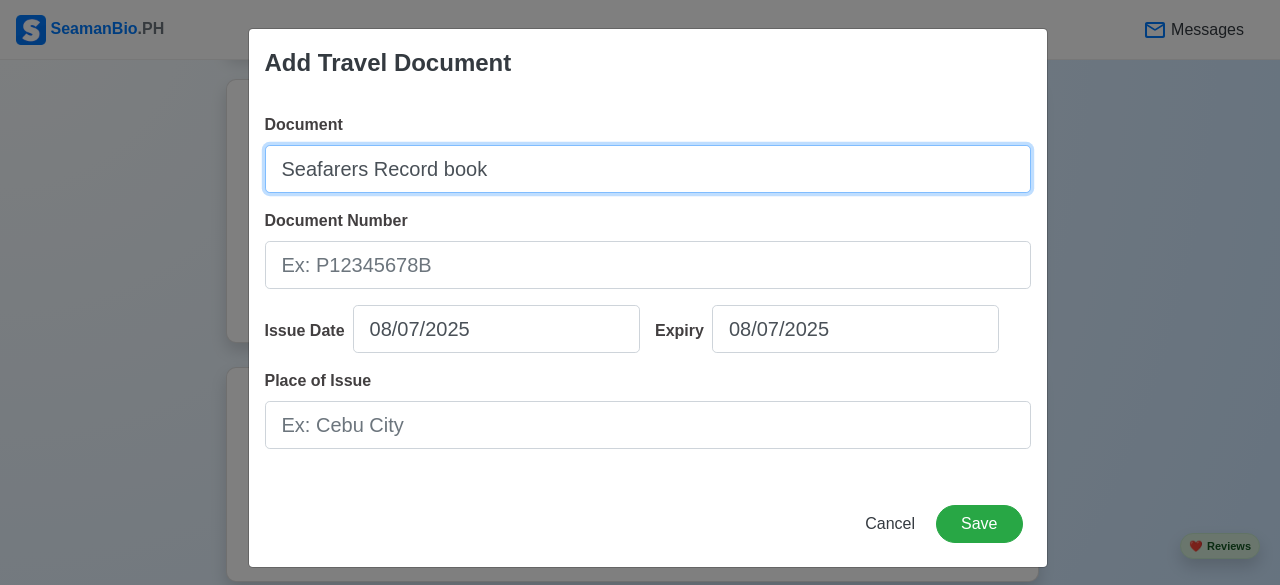 click on "Seafarers Record book" at bounding box center [648, 169] 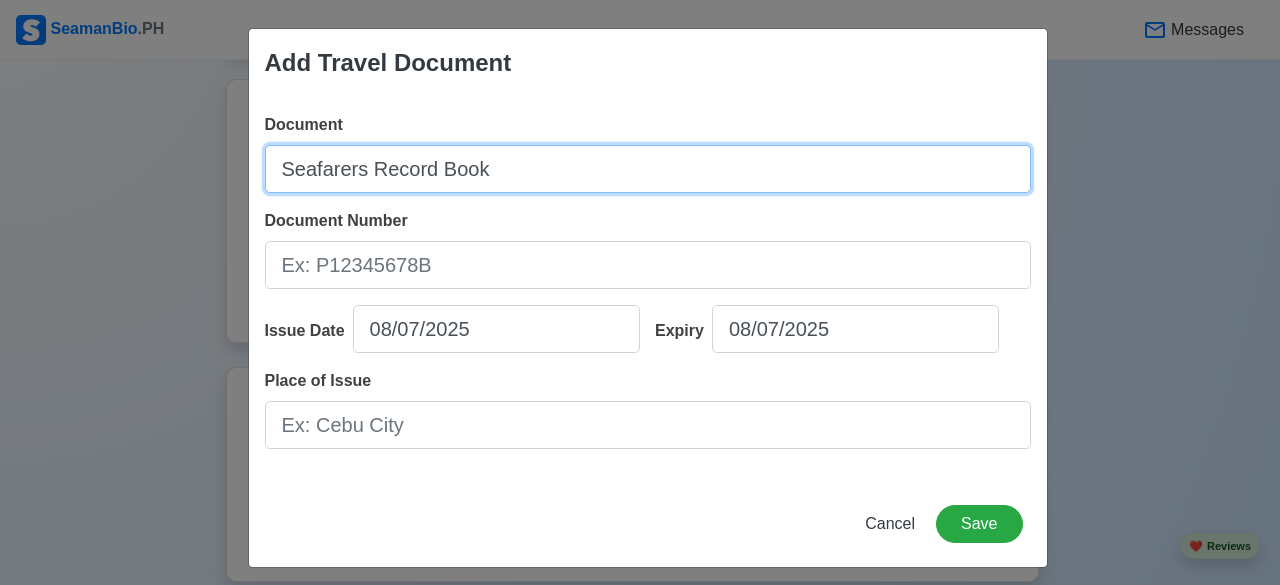 type on "Seafarers Record Book" 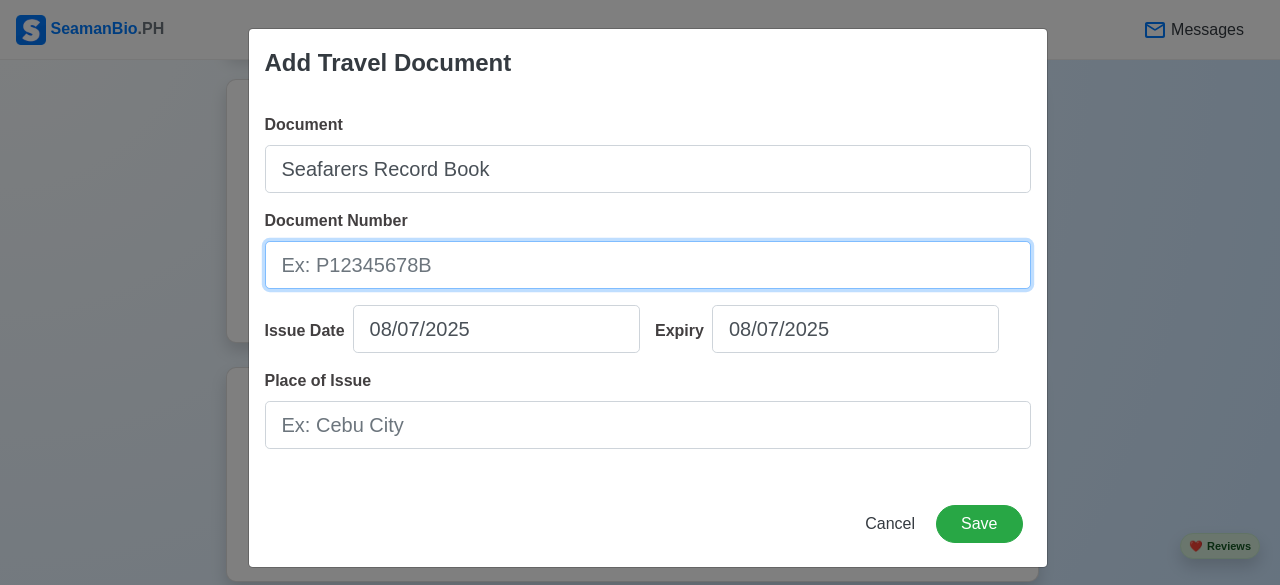 click on "Document Number" at bounding box center [648, 265] 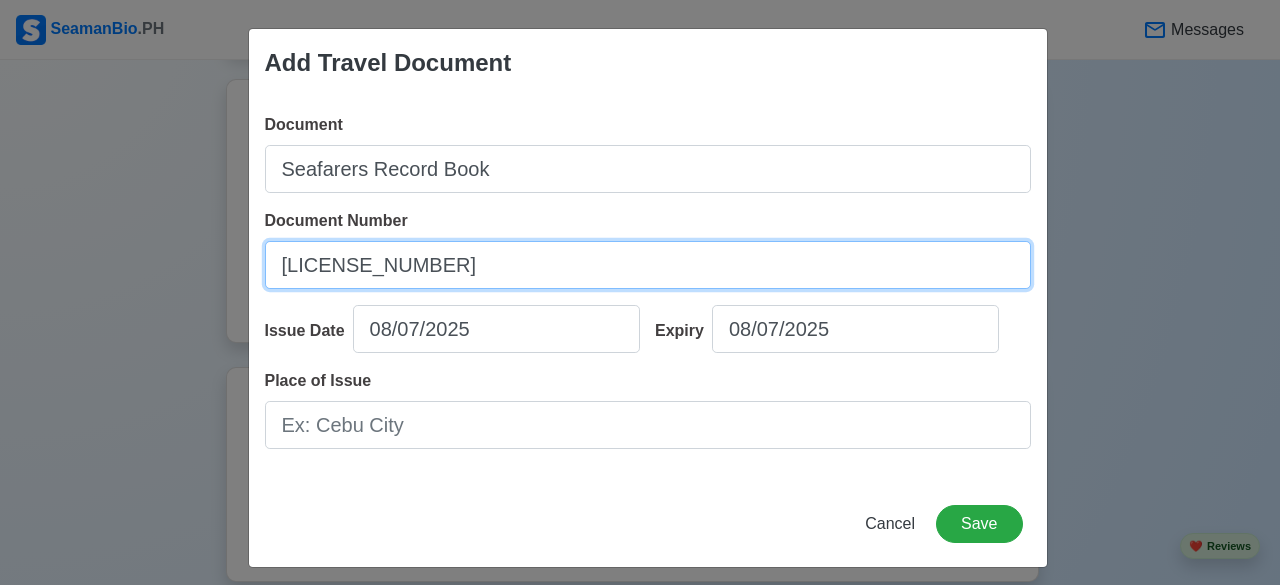 type on "[LICENSE_NUMBER]" 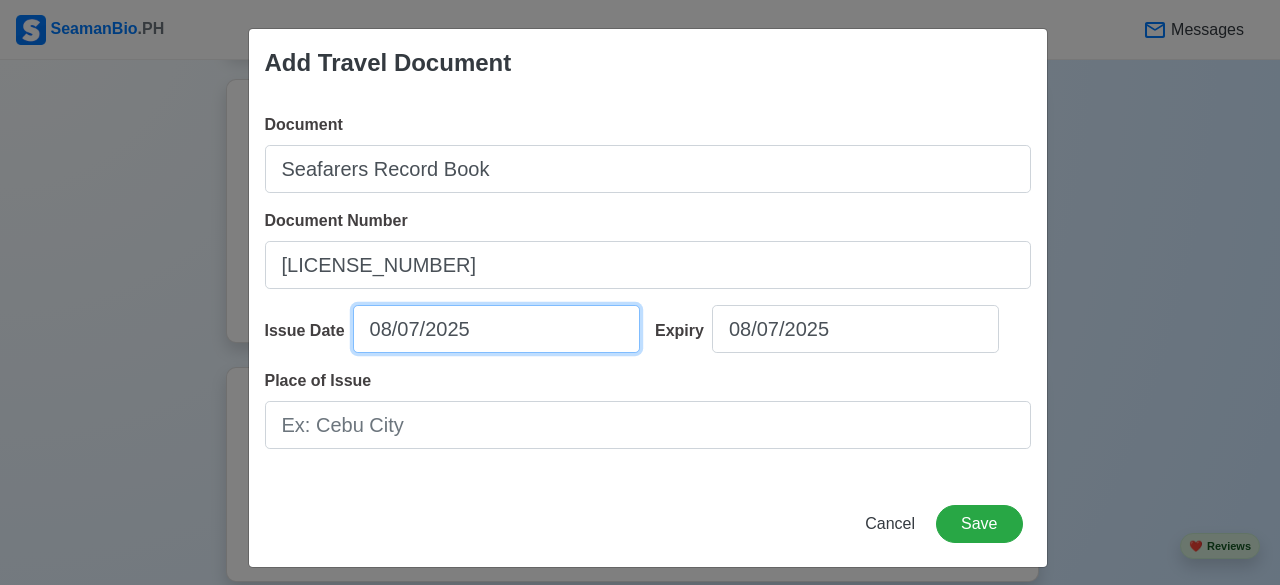 select on "****" 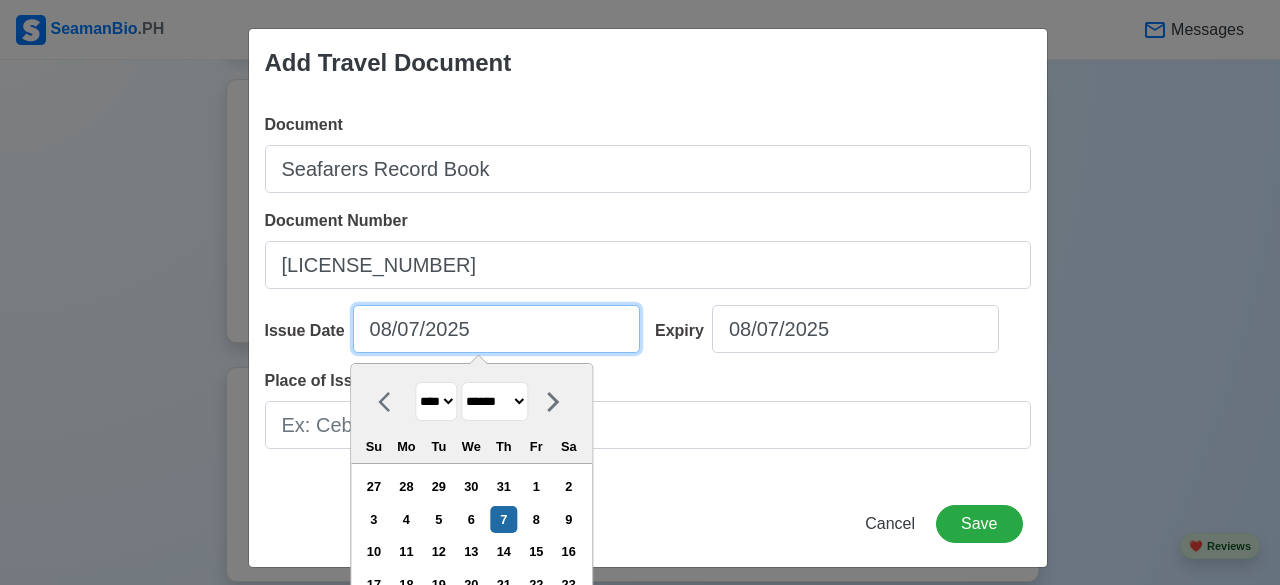 click on "08/07/2025" at bounding box center [496, 329] 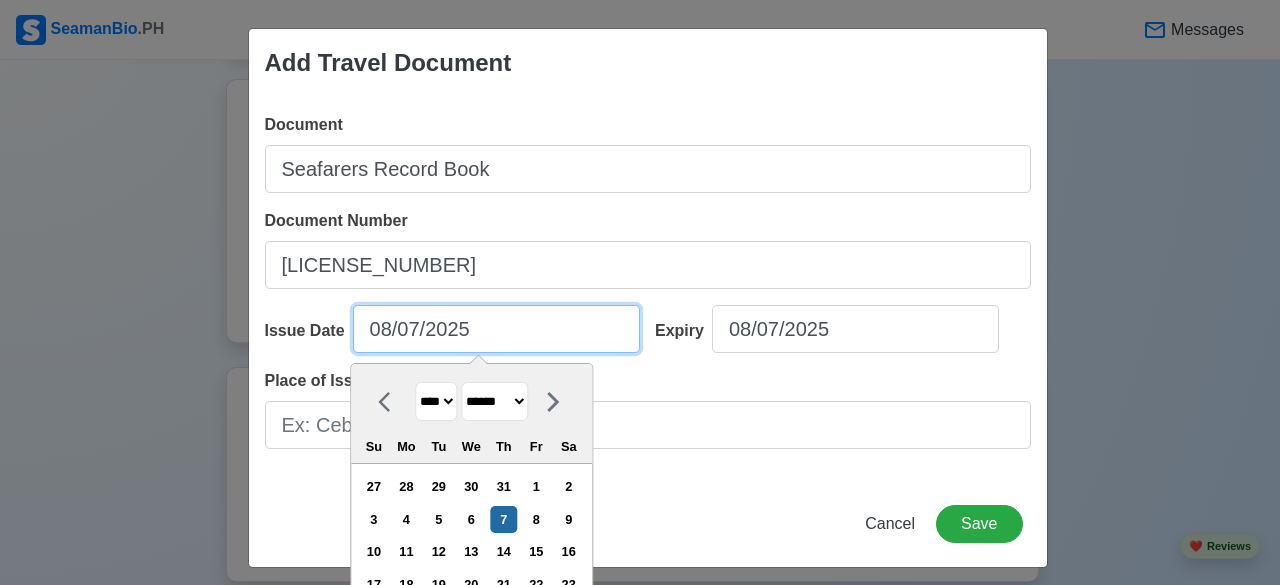 click on "08/07/2025" at bounding box center [496, 329] 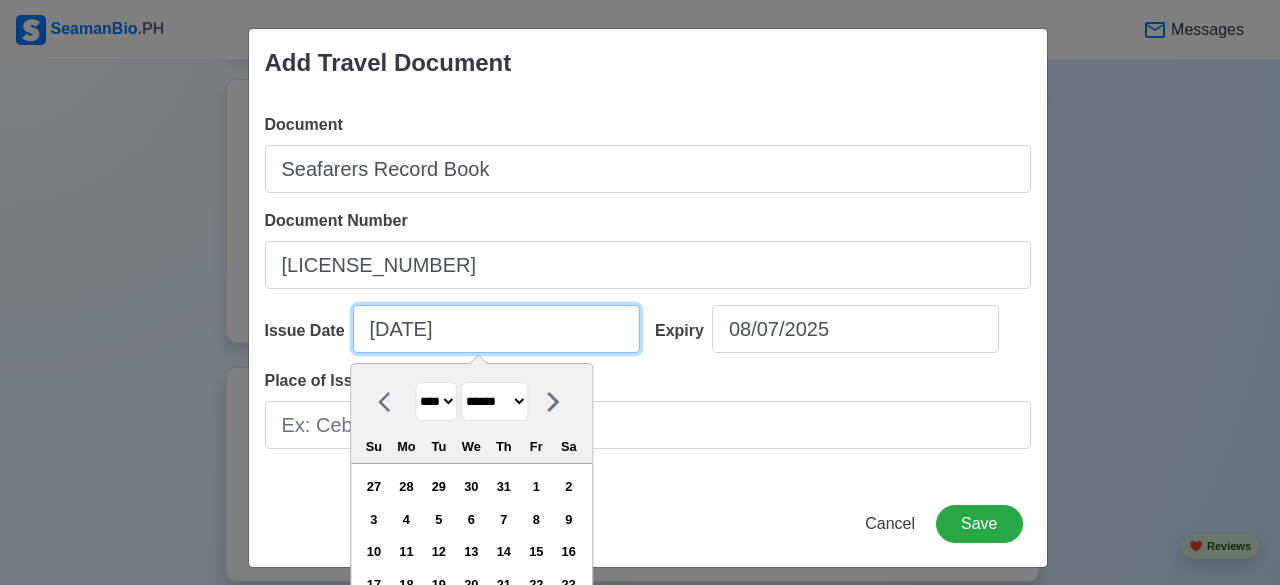 click on "[DATE]" at bounding box center [496, 329] 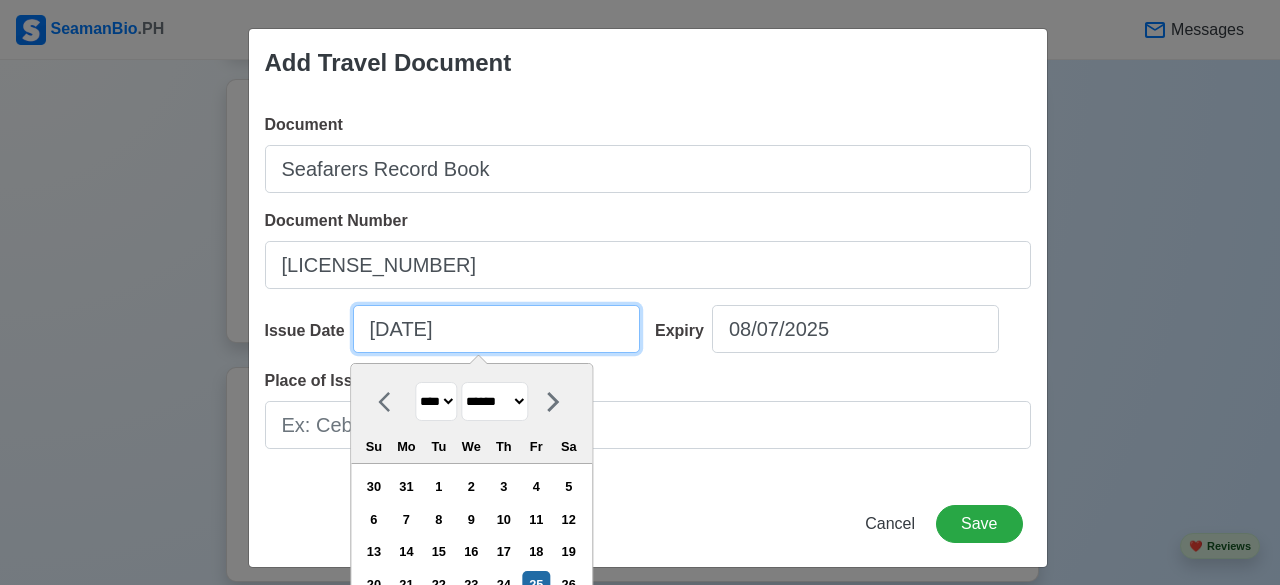 type on "[DATE]" 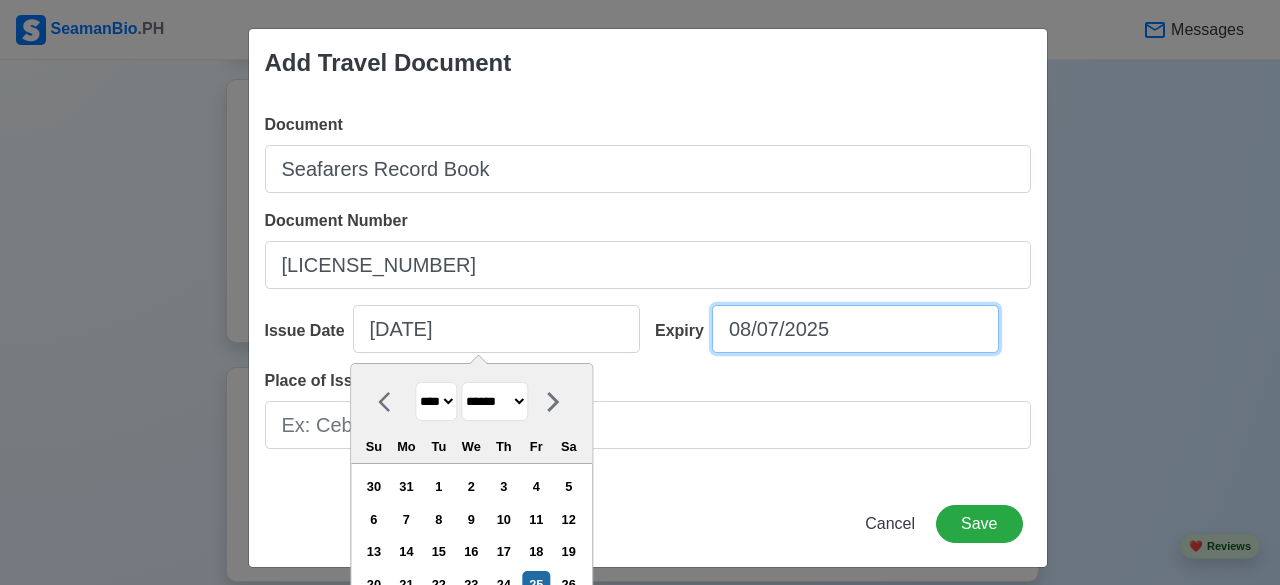 select on "****" 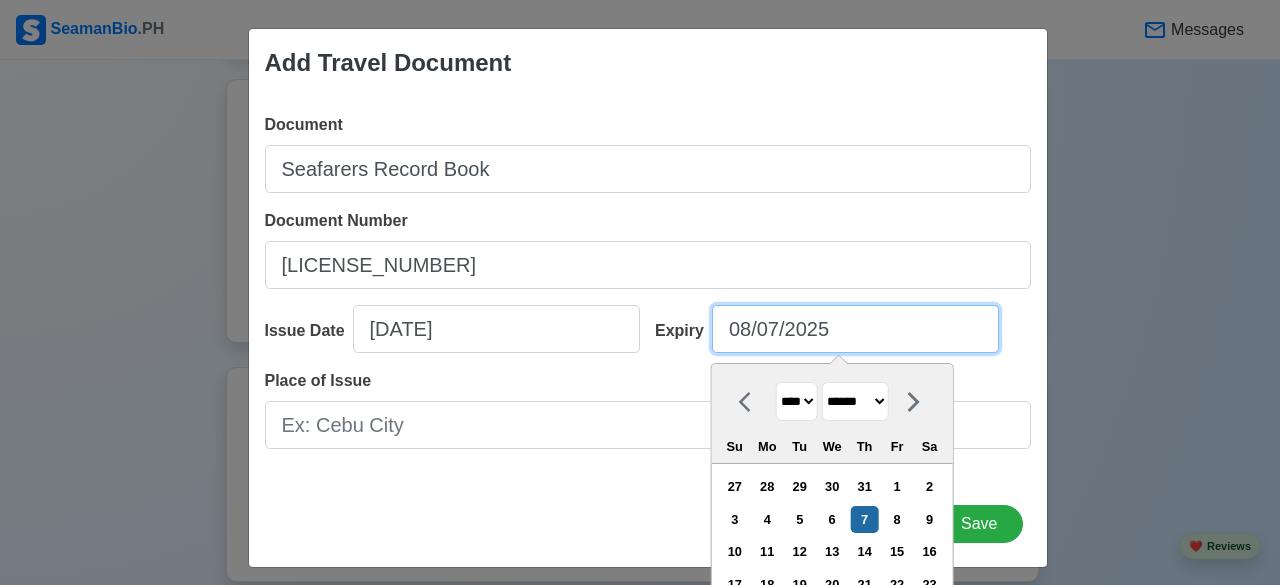 click on "08/07/2025" at bounding box center [855, 329] 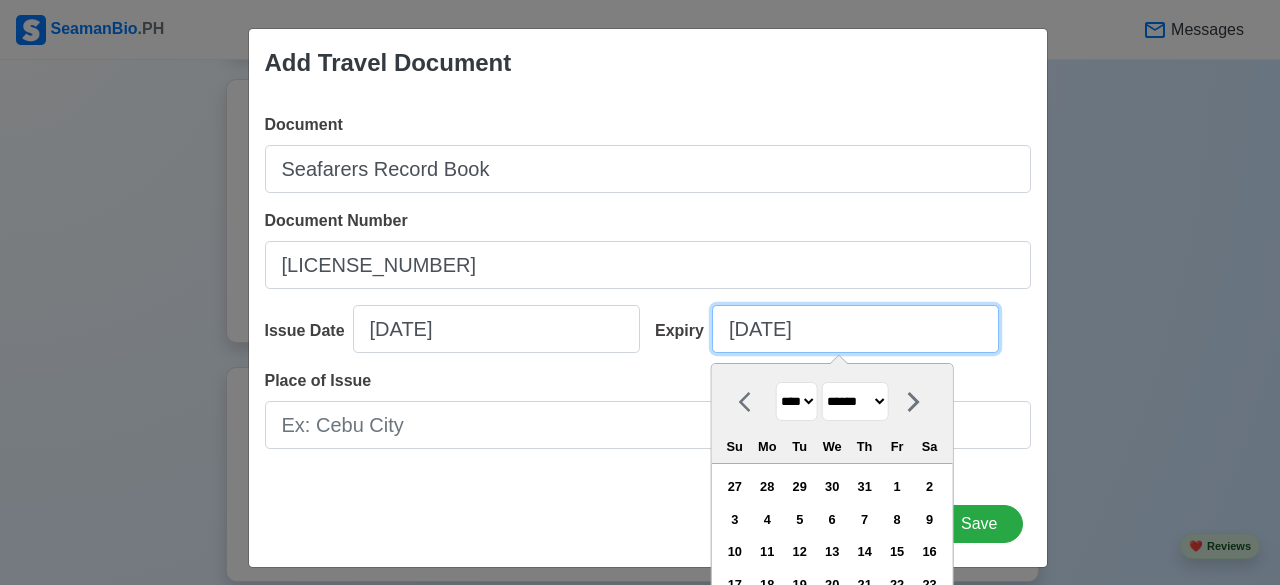 click on "[DATE]" at bounding box center [855, 329] 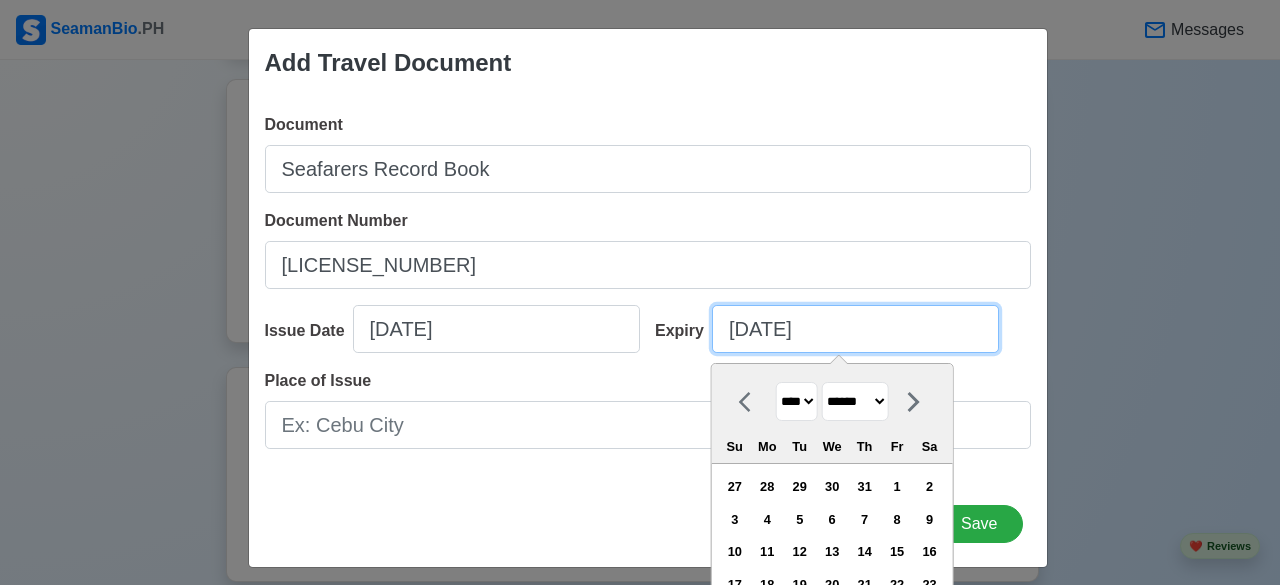 type on "[DATE]" 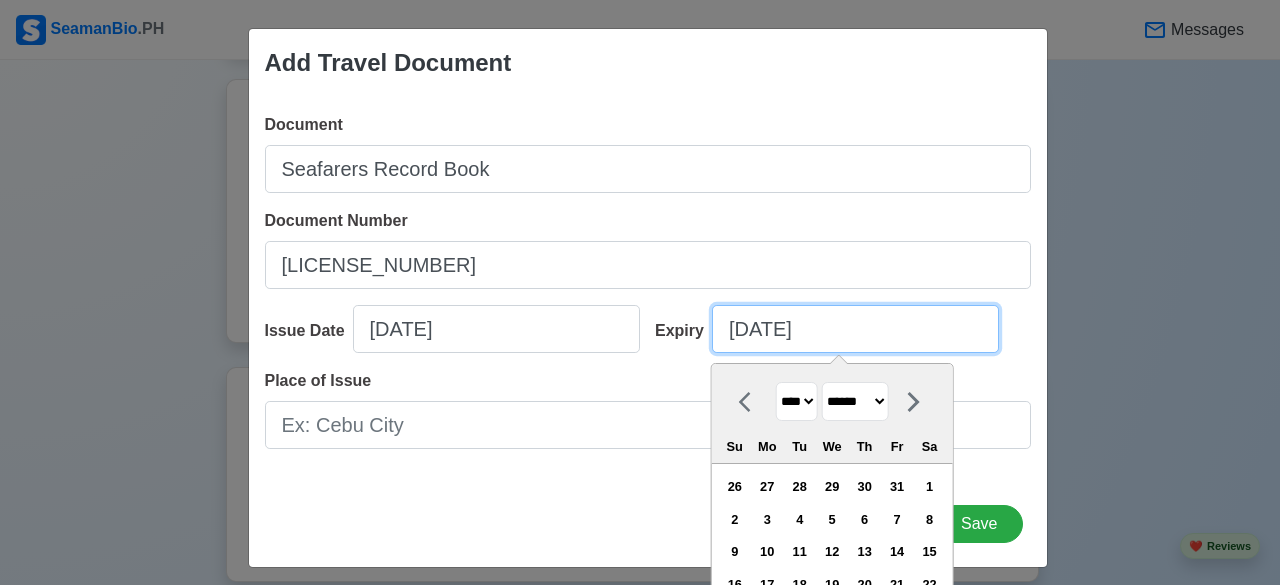 type on "[DATE]" 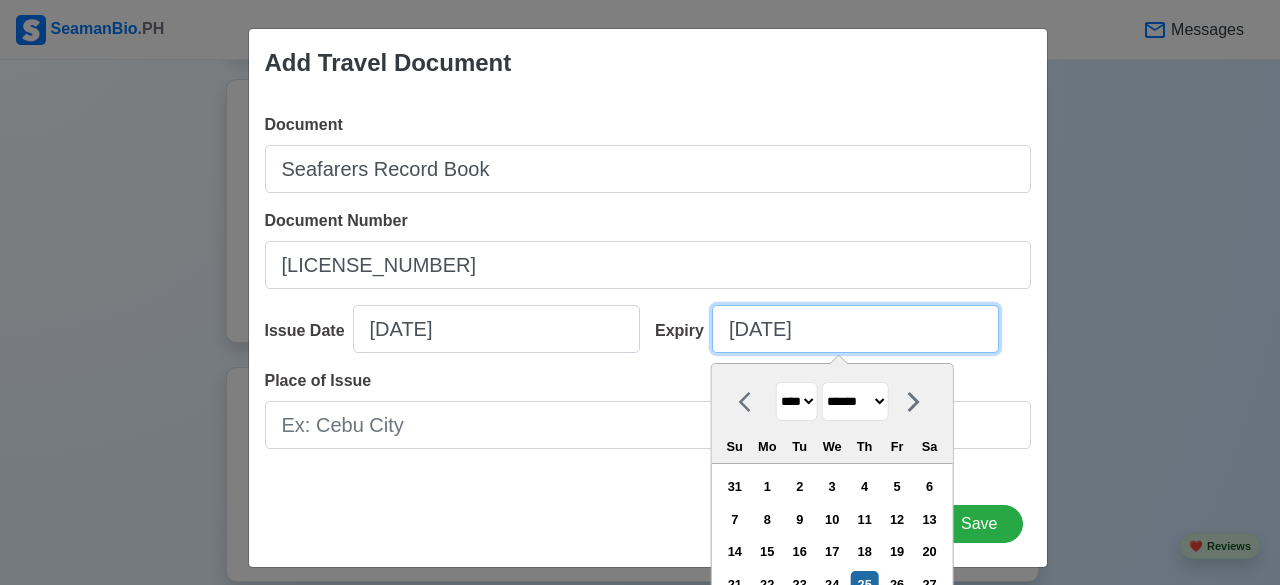 type on "[DATE]" 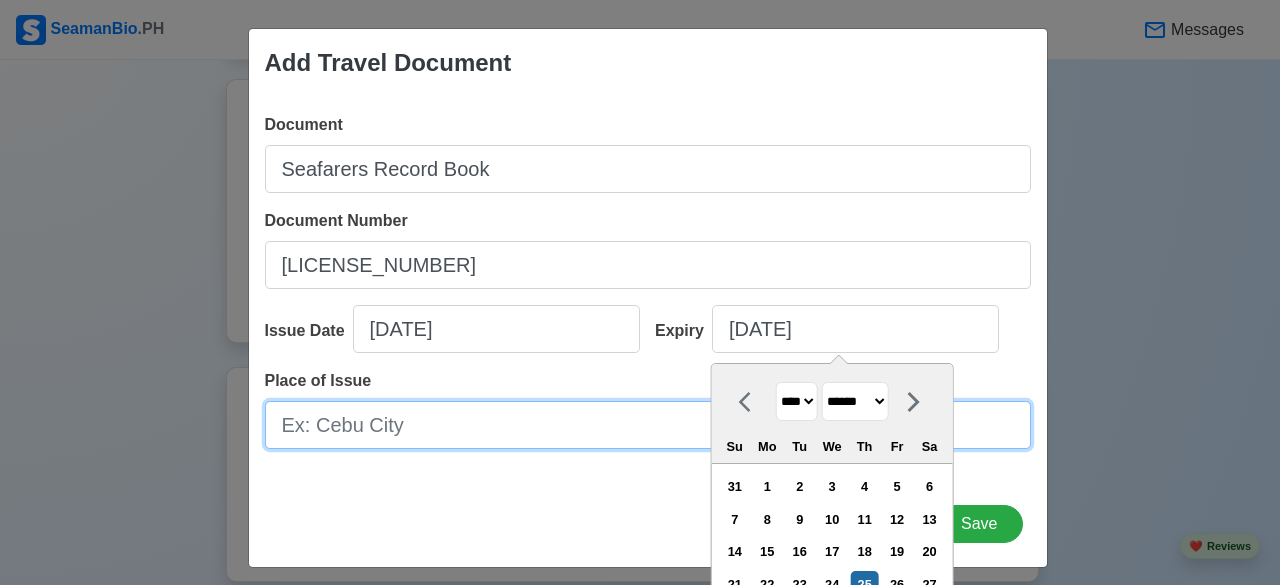 click on "Place of Issue" at bounding box center (648, 425) 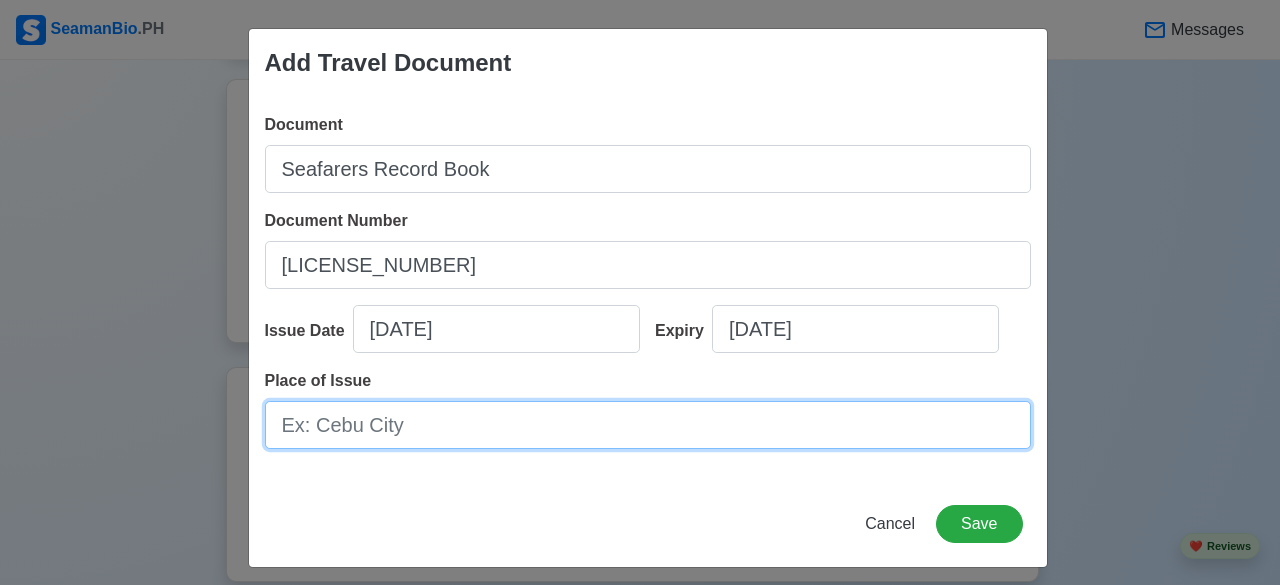 type on "l" 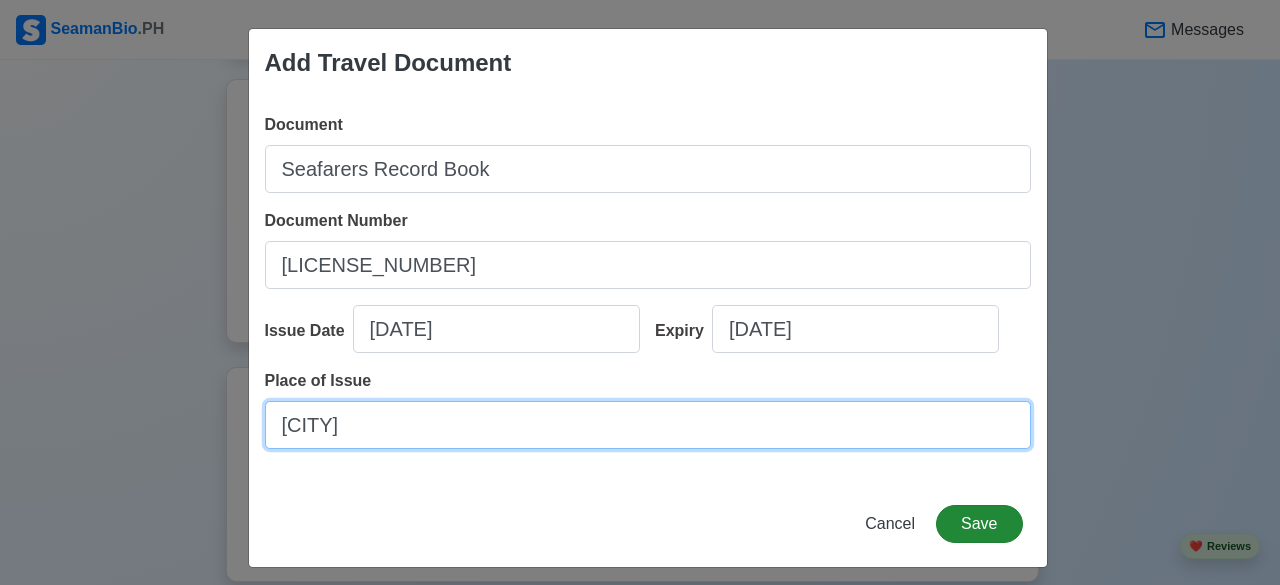 type on "[CITY]" 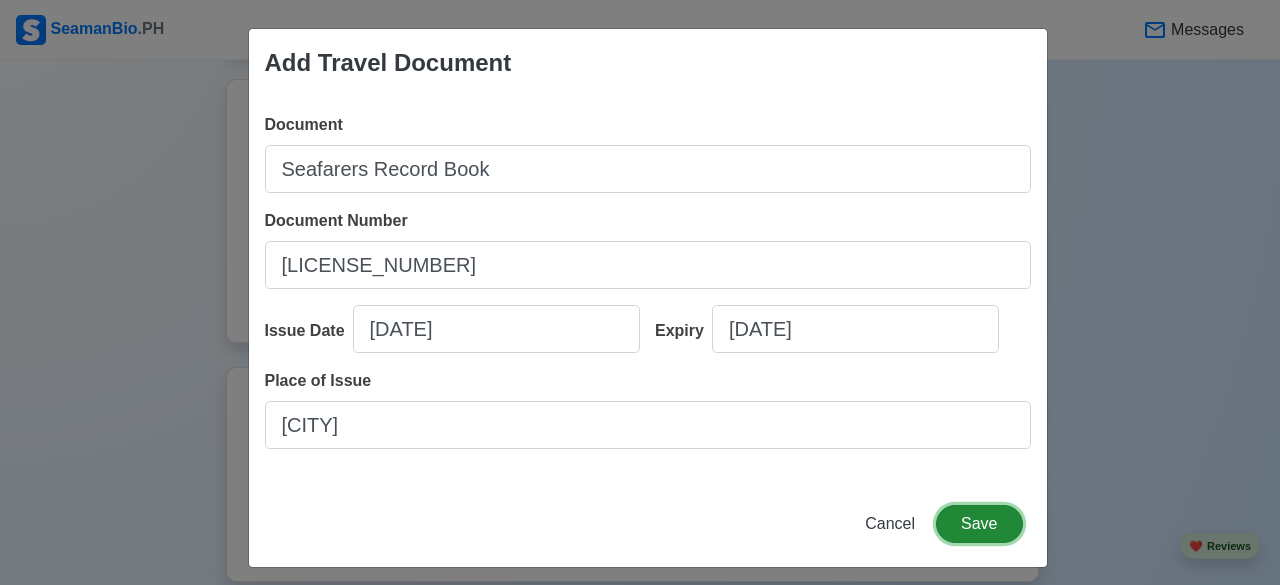 click on "Save" at bounding box center [979, 524] 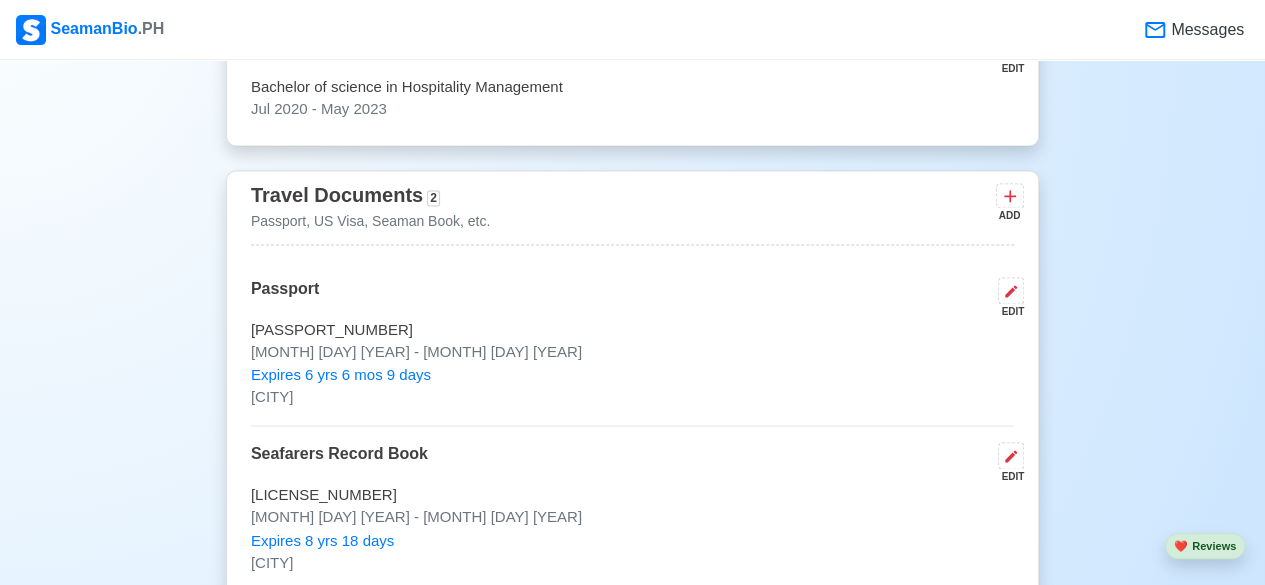 scroll, scrollTop: 1346, scrollLeft: 0, axis: vertical 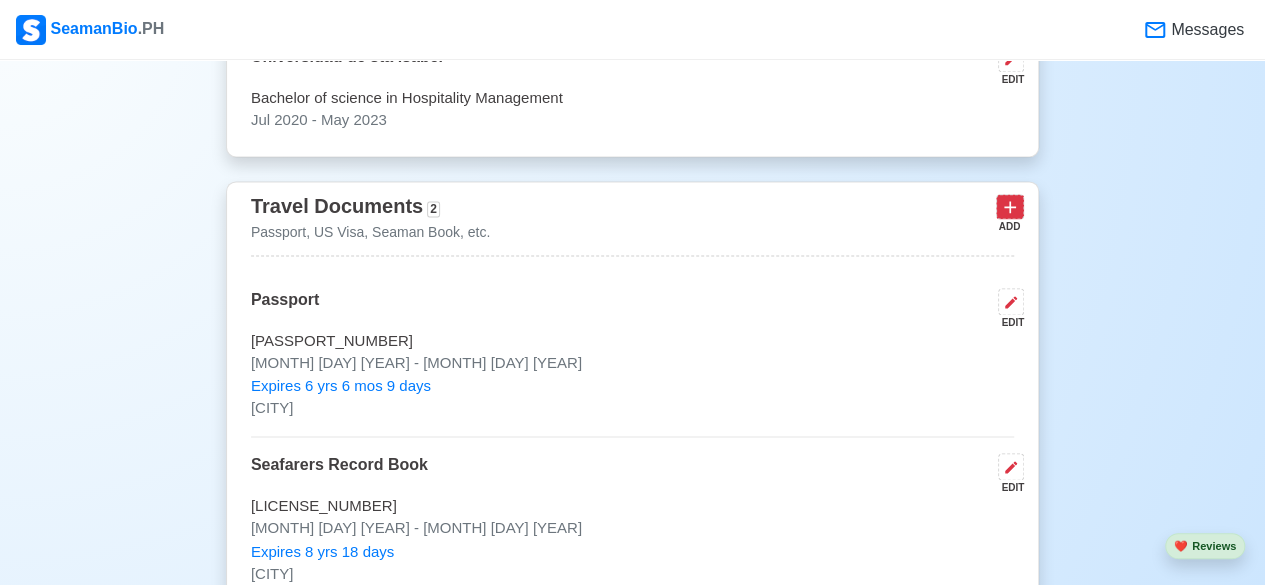 click 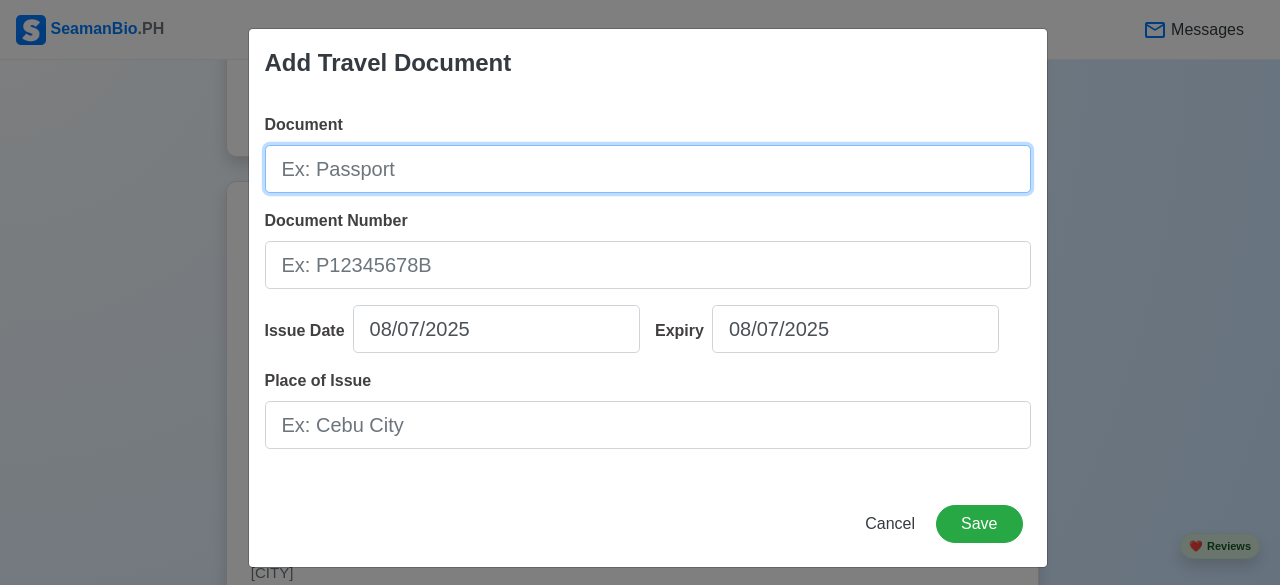 click on "Document" at bounding box center (648, 169) 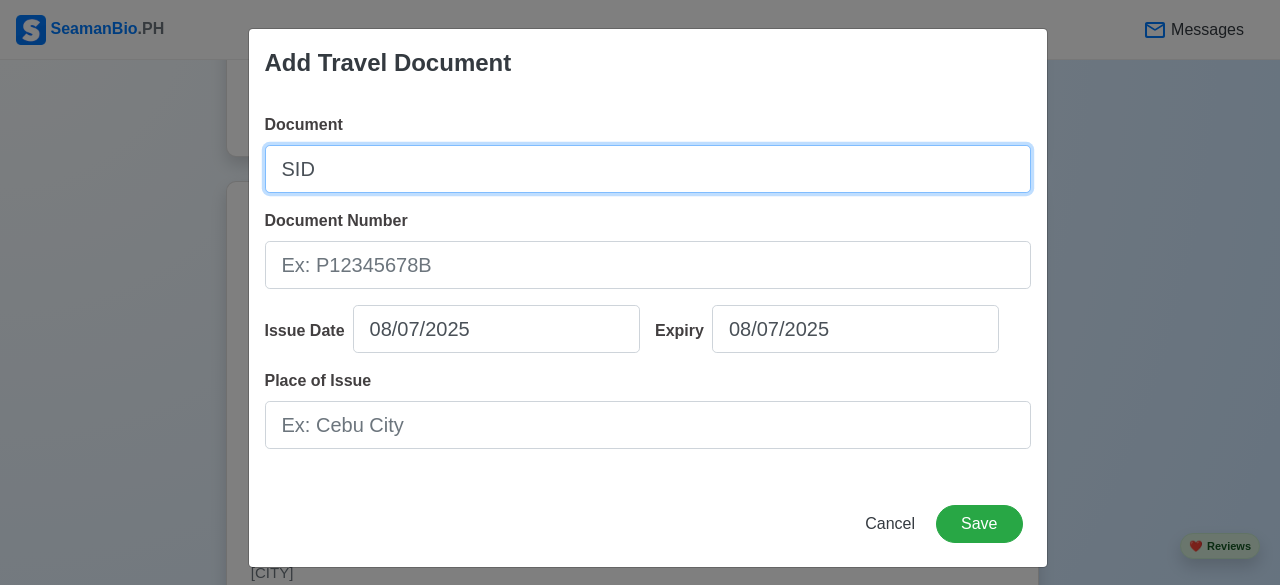 type on "SID" 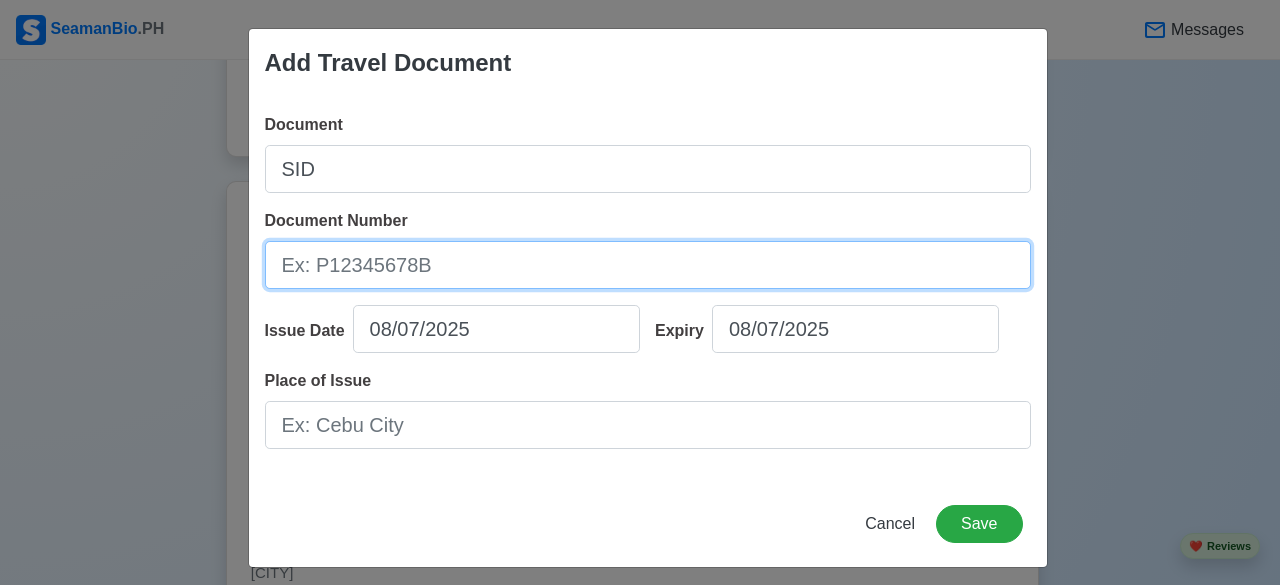 click on "Document Number" at bounding box center [648, 265] 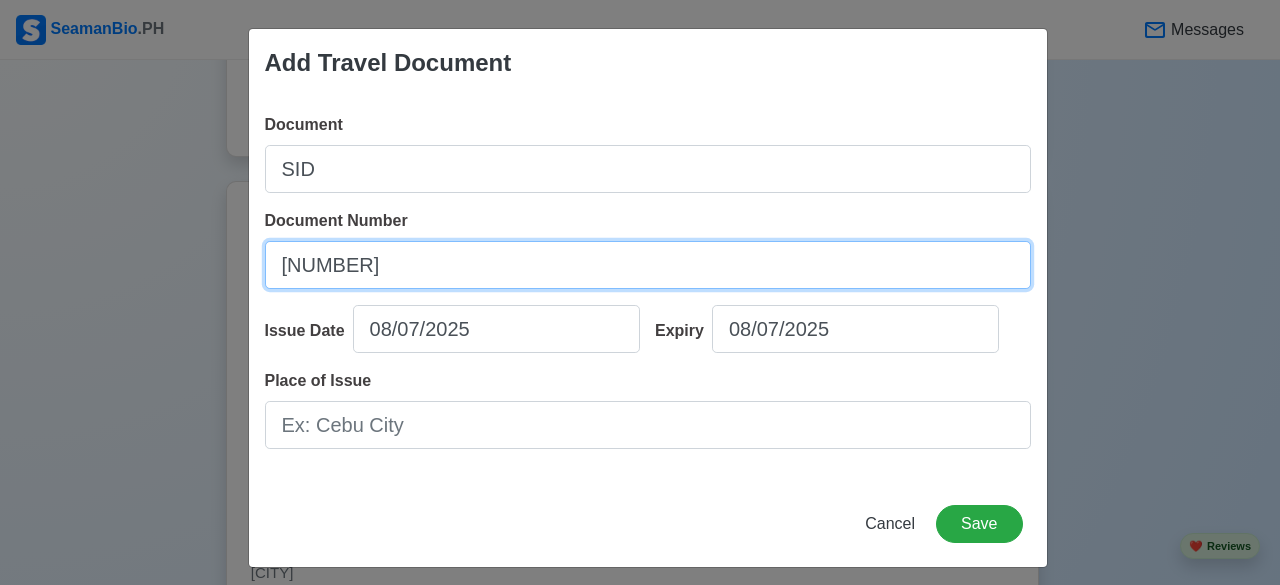 type on "[NUMBER]" 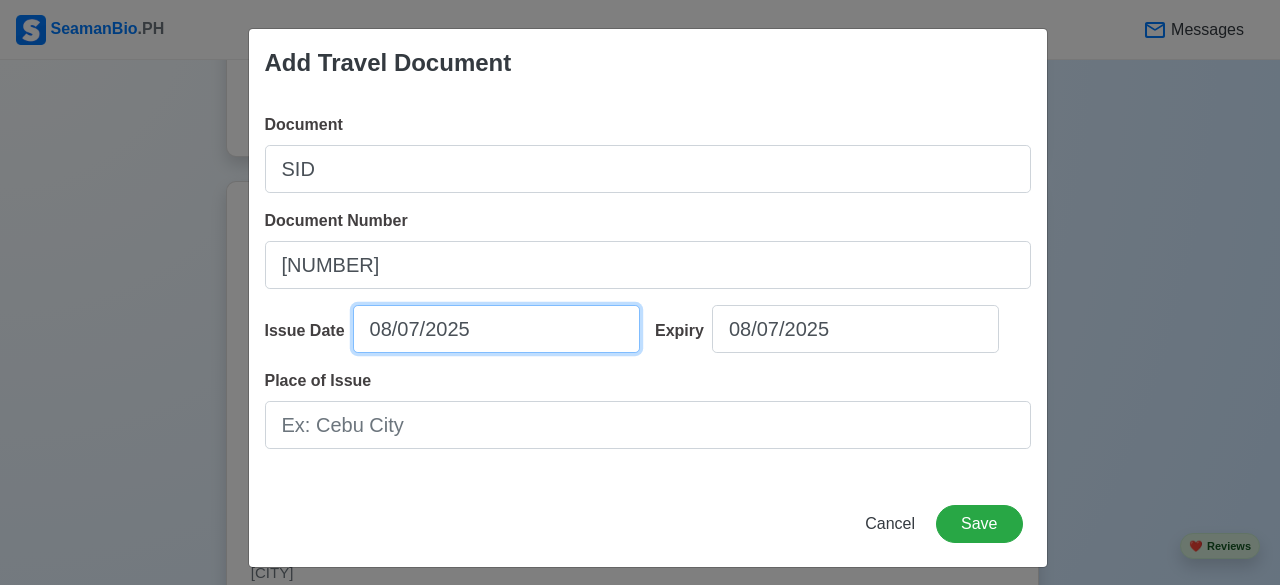 select on "****" 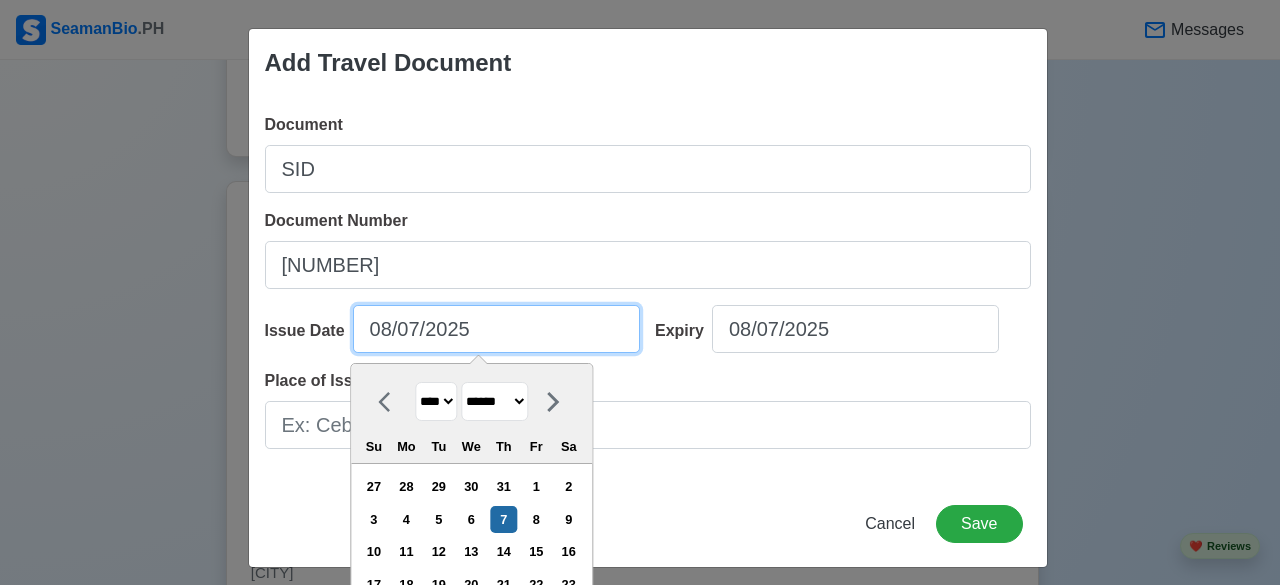 click on "08/07/2025" at bounding box center [496, 329] 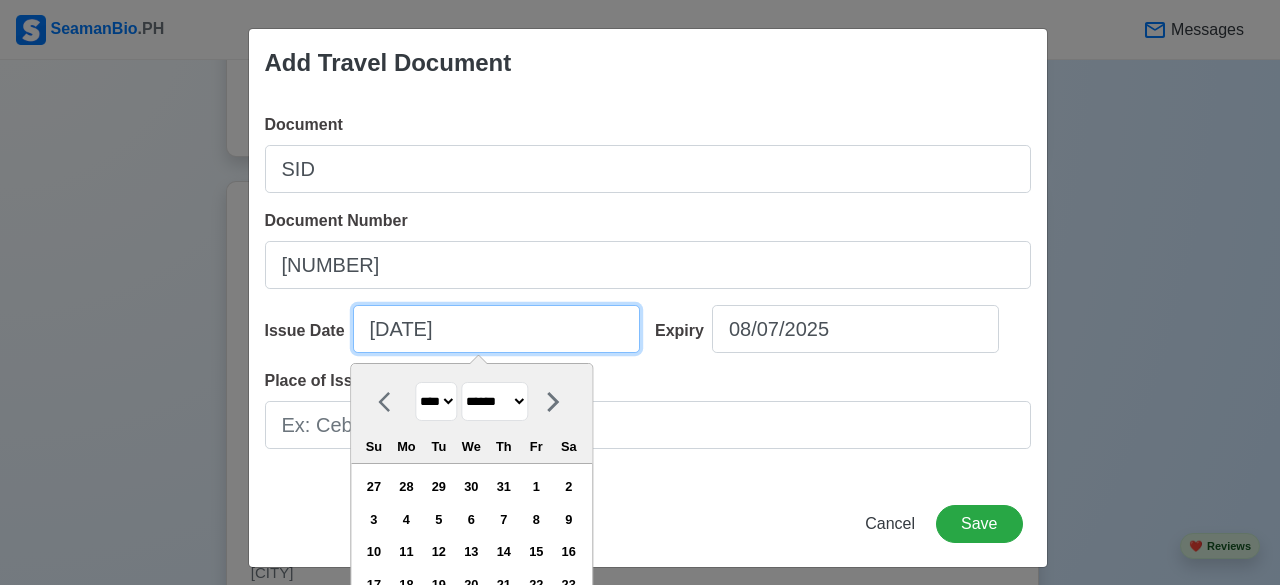 type on "[DATE]" 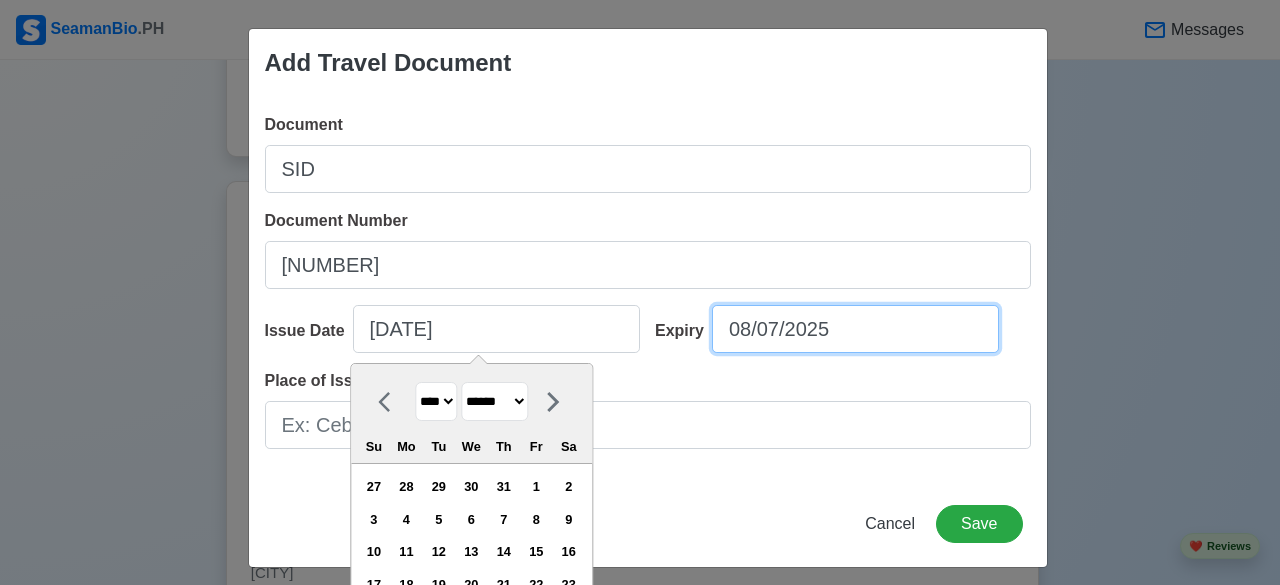 select on "****" 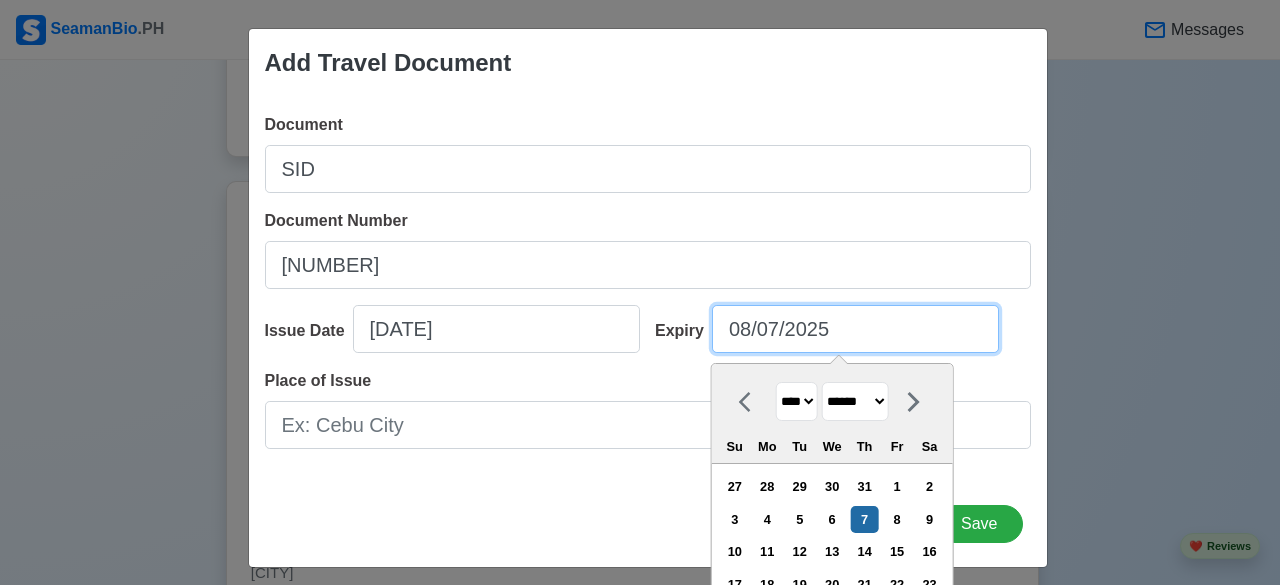 click on "08/07/2025" at bounding box center (855, 329) 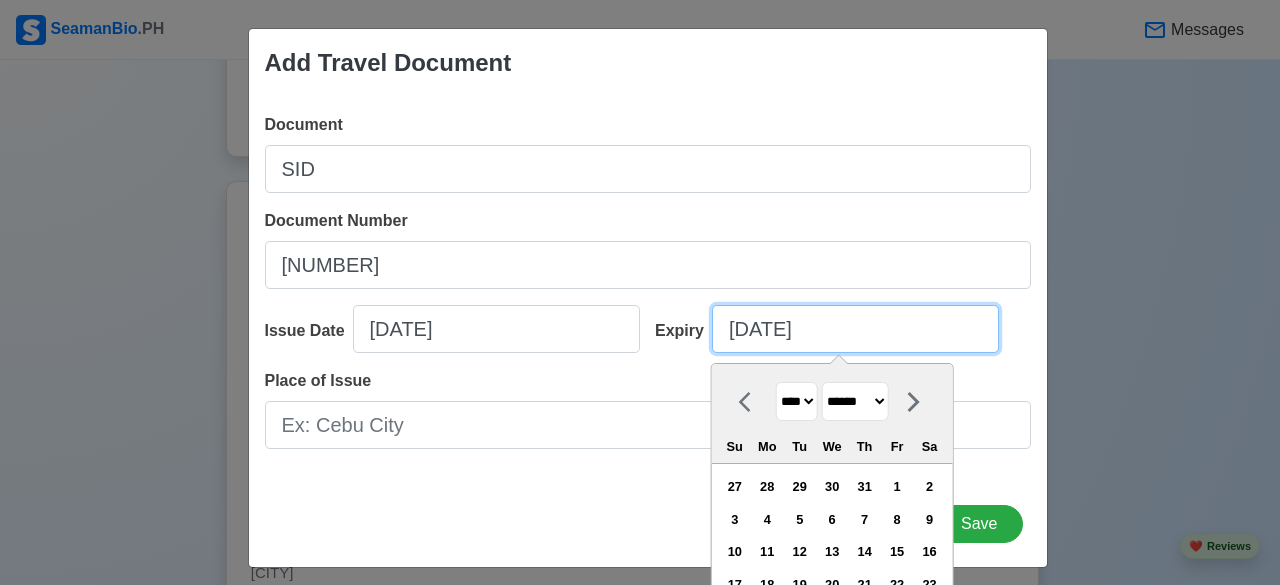 click on "[DATE]" at bounding box center (855, 329) 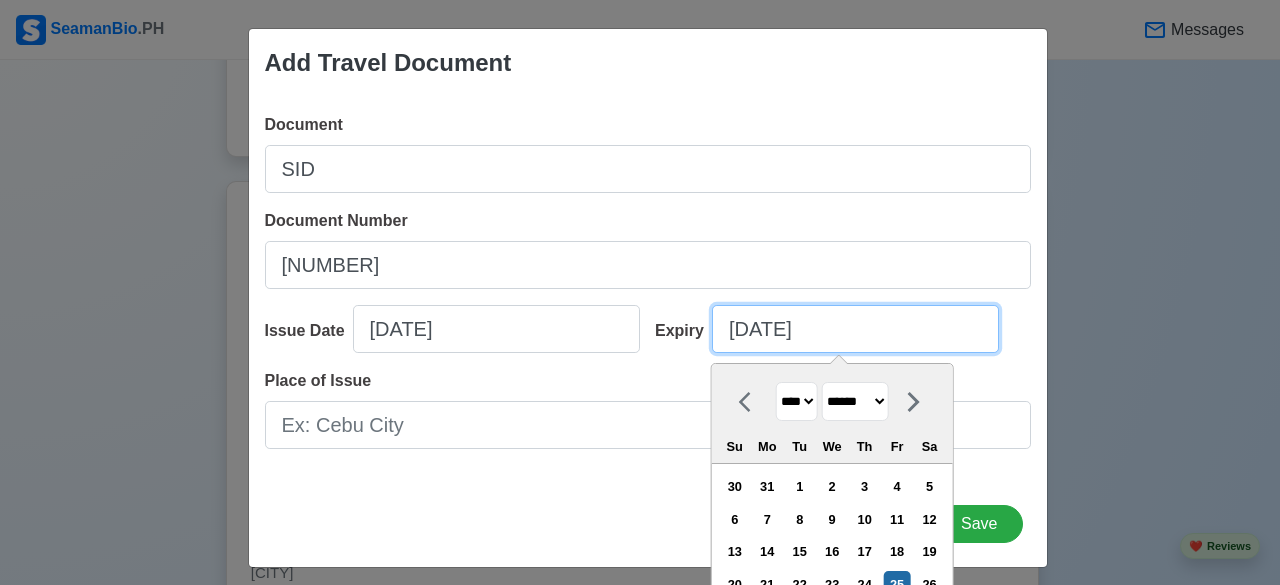 type on "[DATE]" 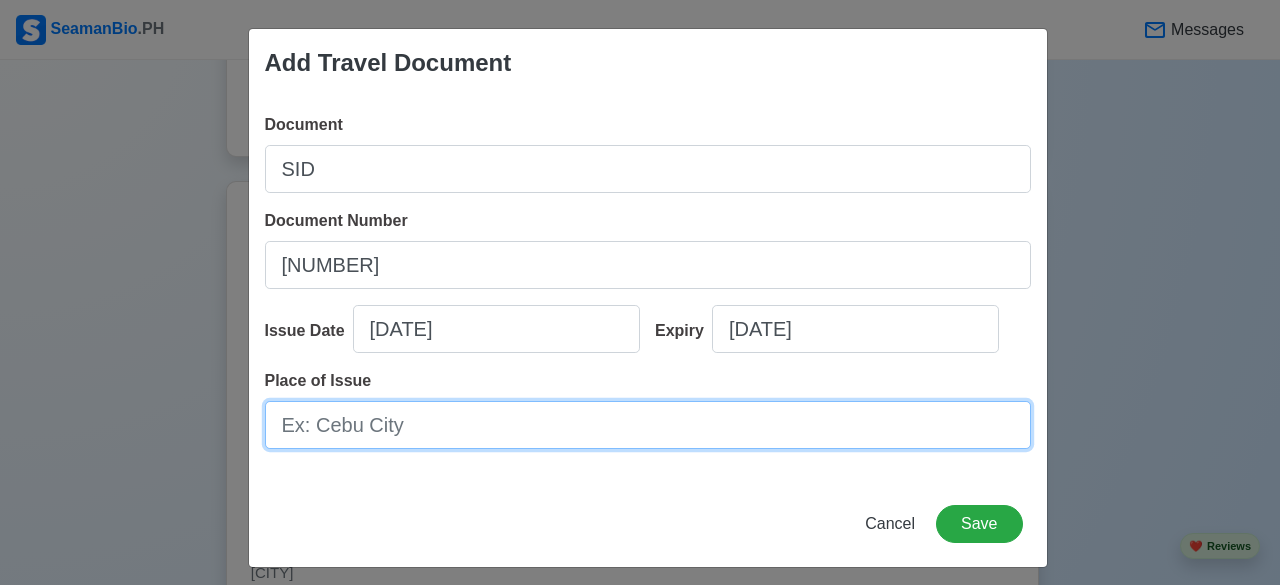 click on "Place of Issue" at bounding box center [648, 425] 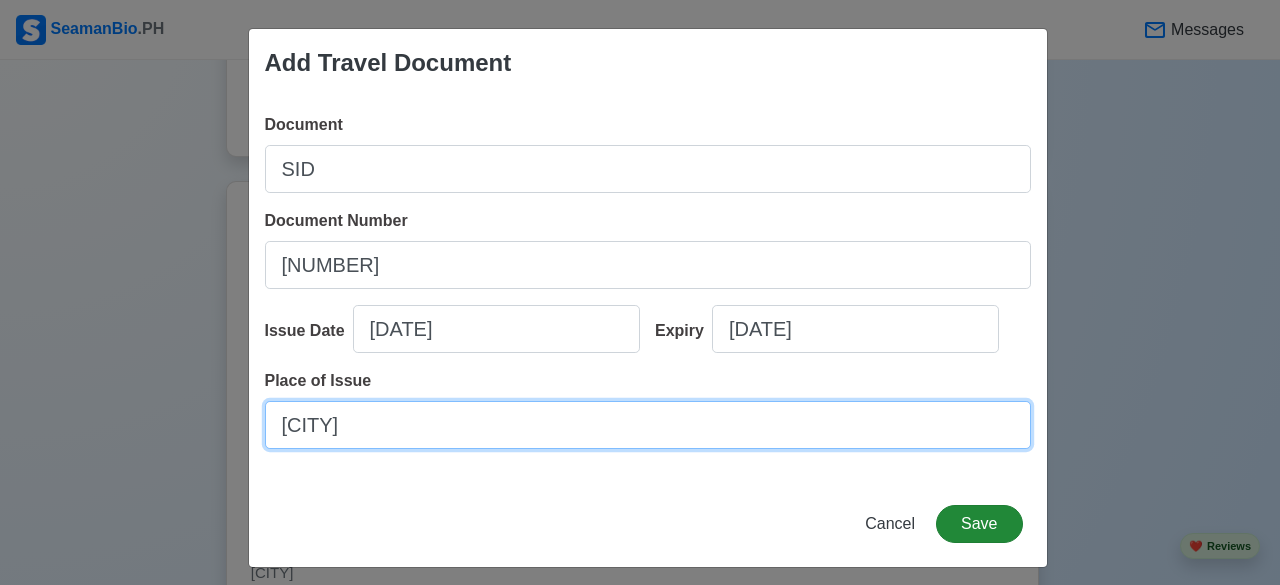 type on "[CITY]" 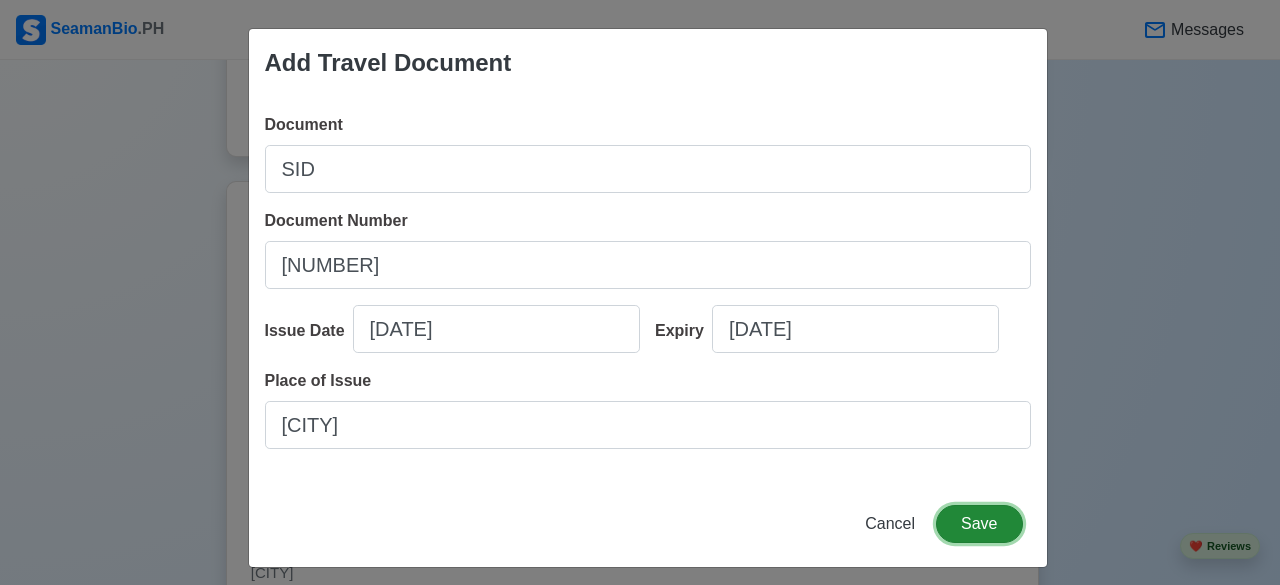 click on "Save" at bounding box center [979, 524] 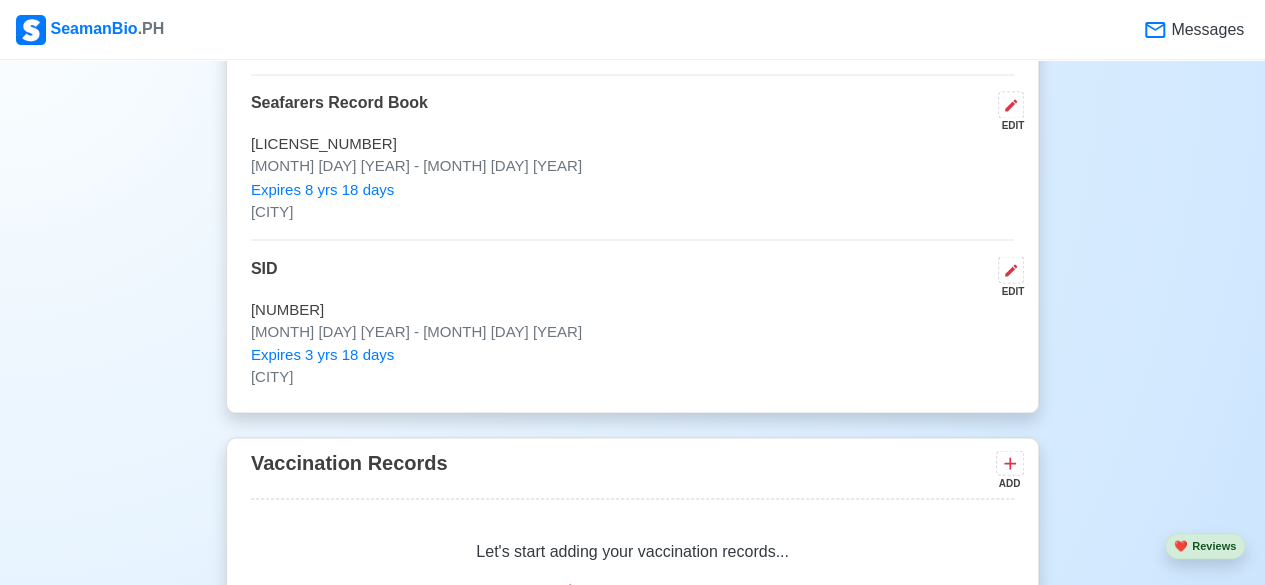 scroll, scrollTop: 1726, scrollLeft: 0, axis: vertical 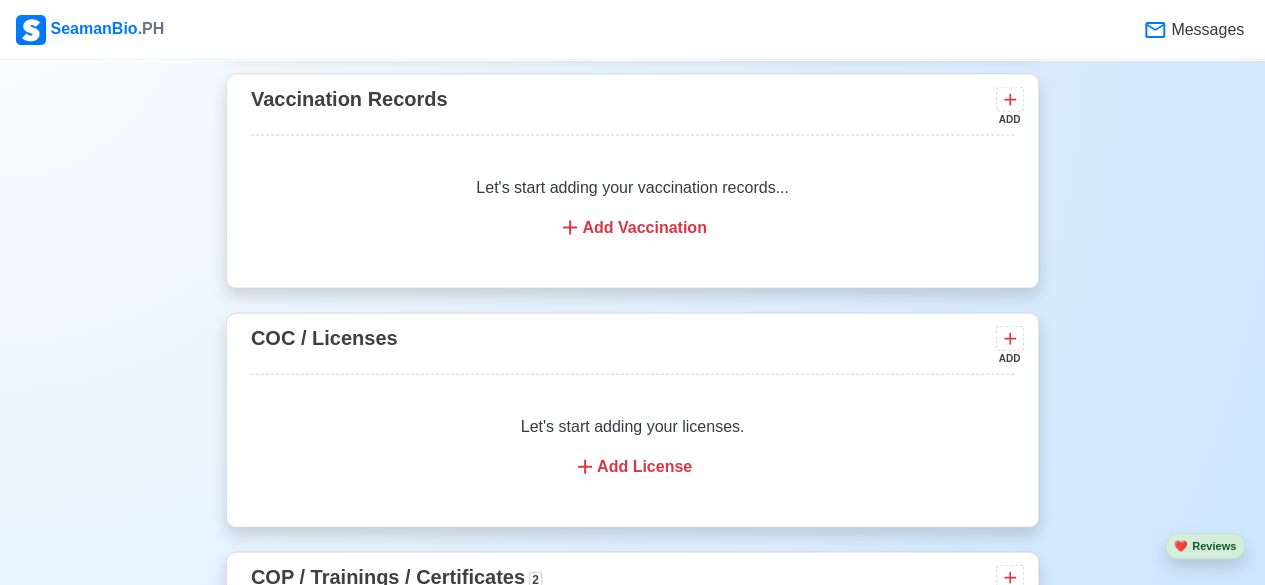 click on "Add Vaccination" at bounding box center (632, 228) 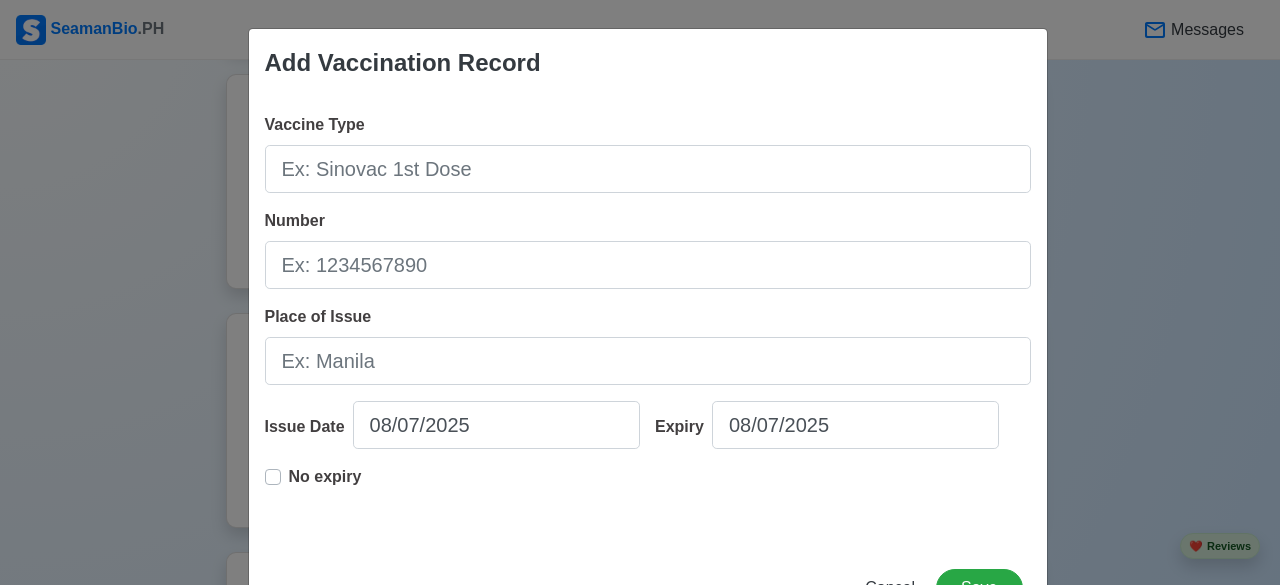 click on "Add Vaccination Record Vaccine Type Number Place of Issue Issue Date 08/07/2025 Expiry 08/07/2025 No expiry Cancel Save" at bounding box center [640, 292] 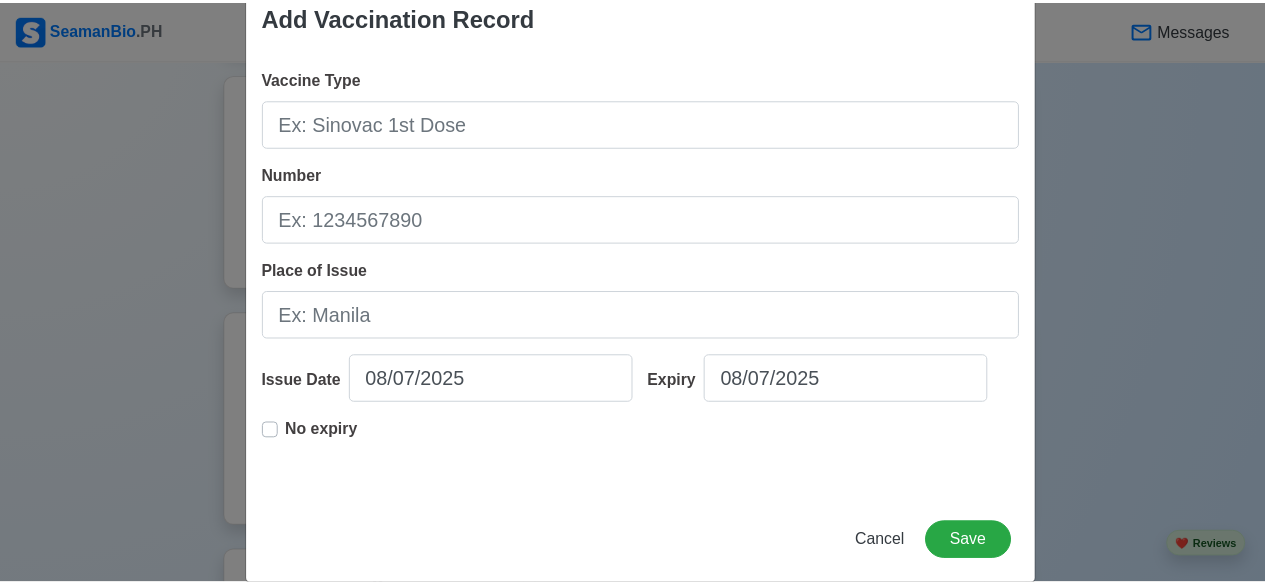 scroll, scrollTop: 73, scrollLeft: 0, axis: vertical 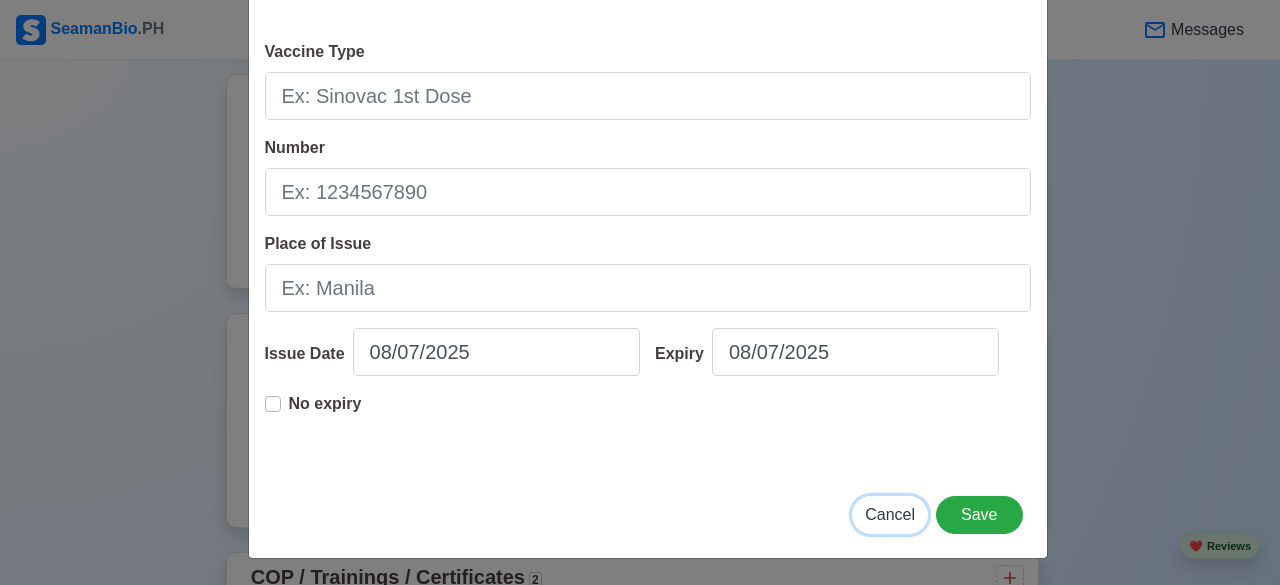 click on "Cancel" at bounding box center (890, 514) 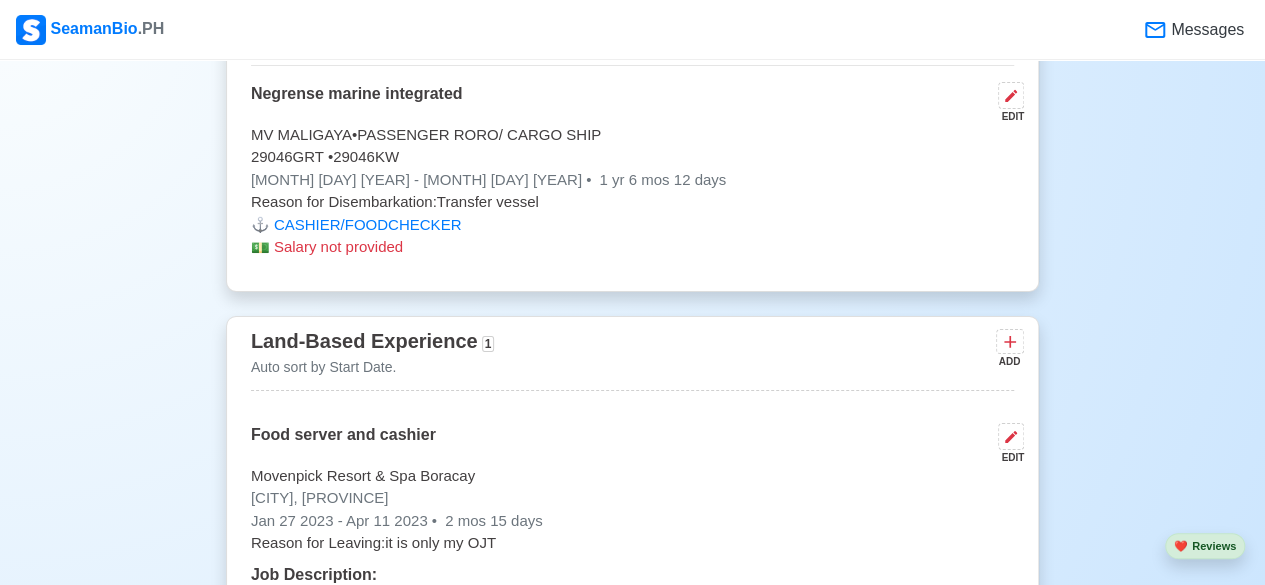 scroll, scrollTop: 3301, scrollLeft: 0, axis: vertical 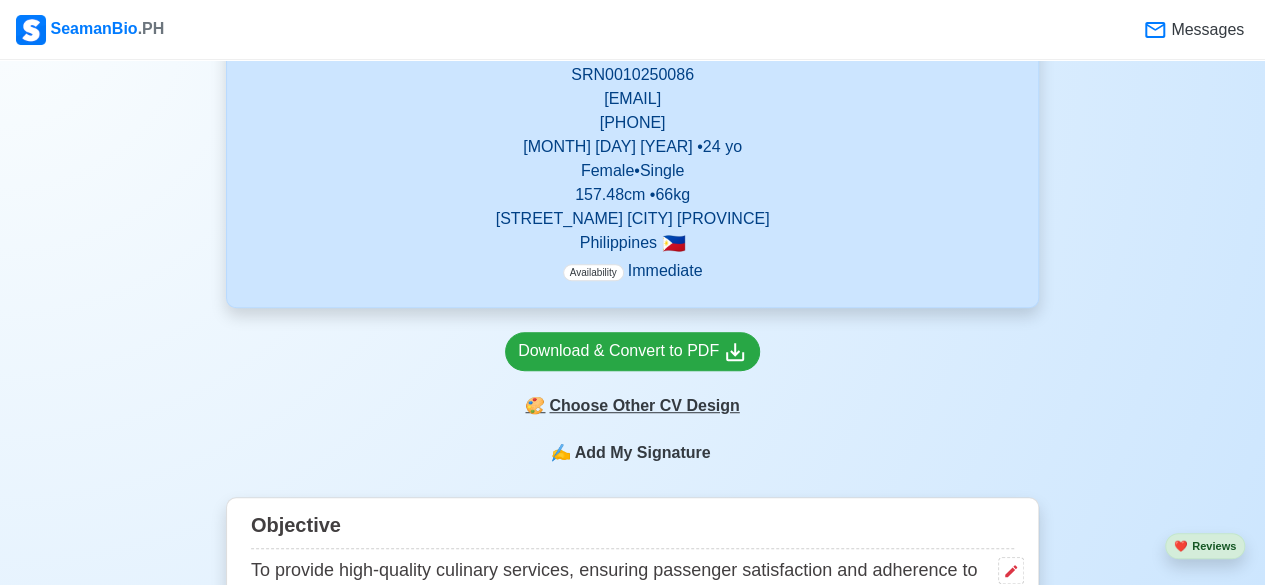 click on "🎨 Choose Other CV Design" at bounding box center (632, 406) 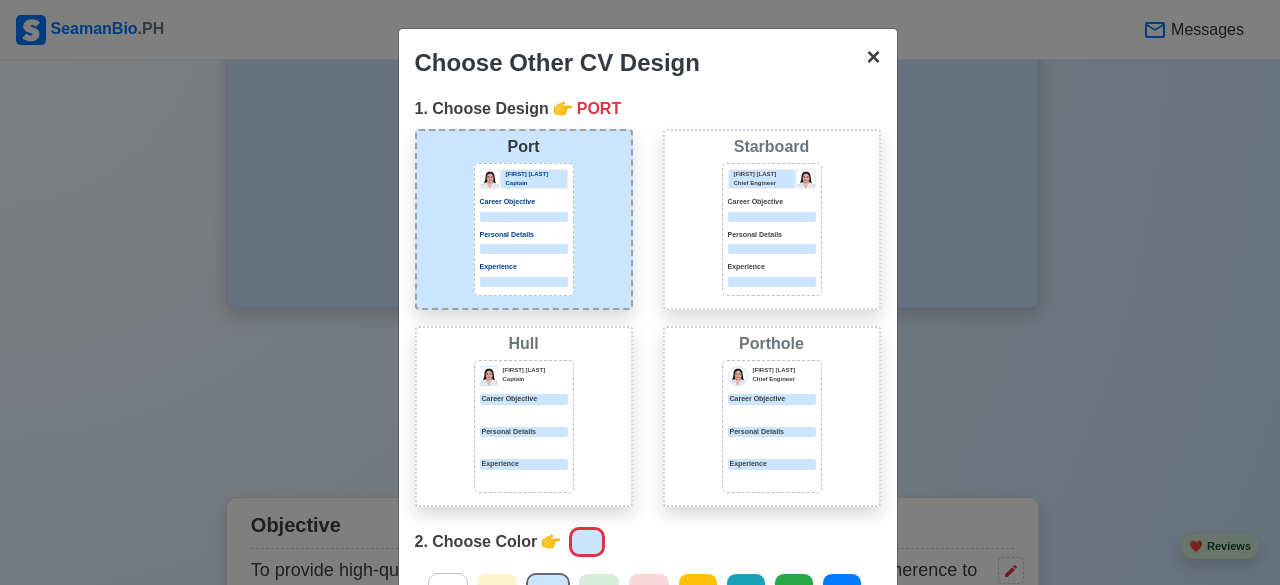 click on "×" at bounding box center (873, 56) 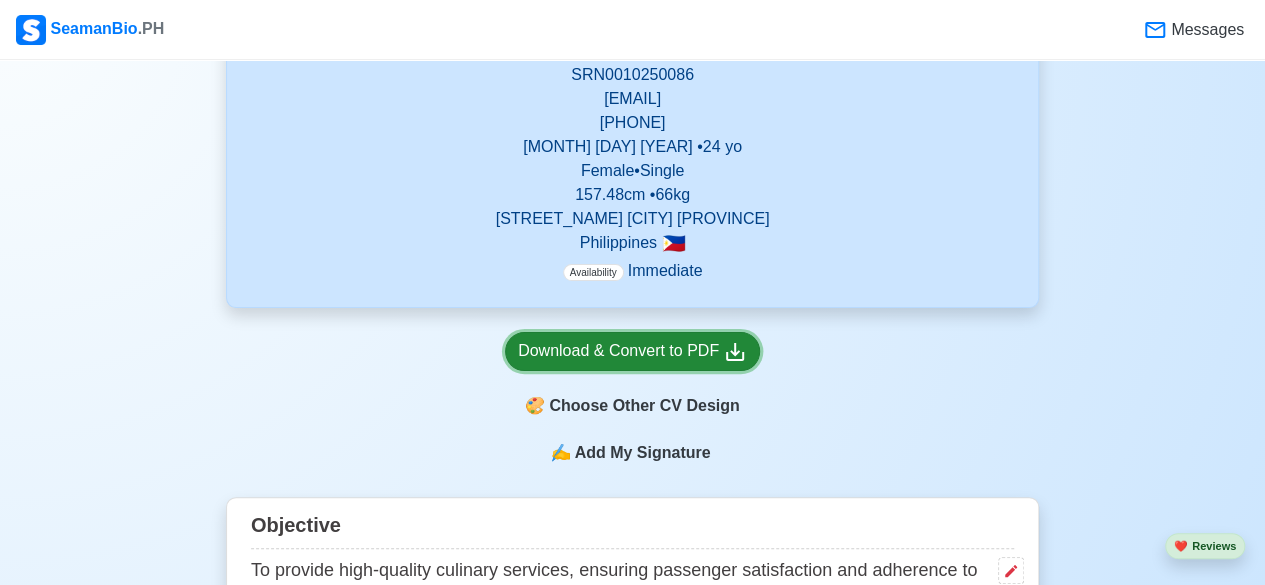 click on "Download & Convert to PDF" at bounding box center [632, 351] 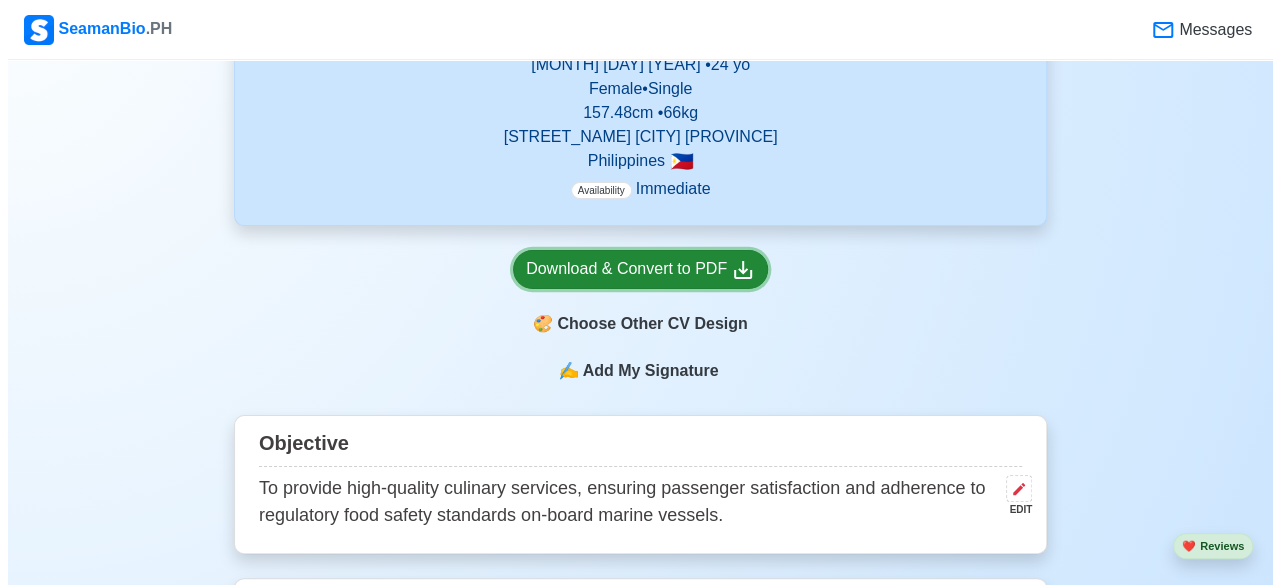 scroll, scrollTop: 442, scrollLeft: 0, axis: vertical 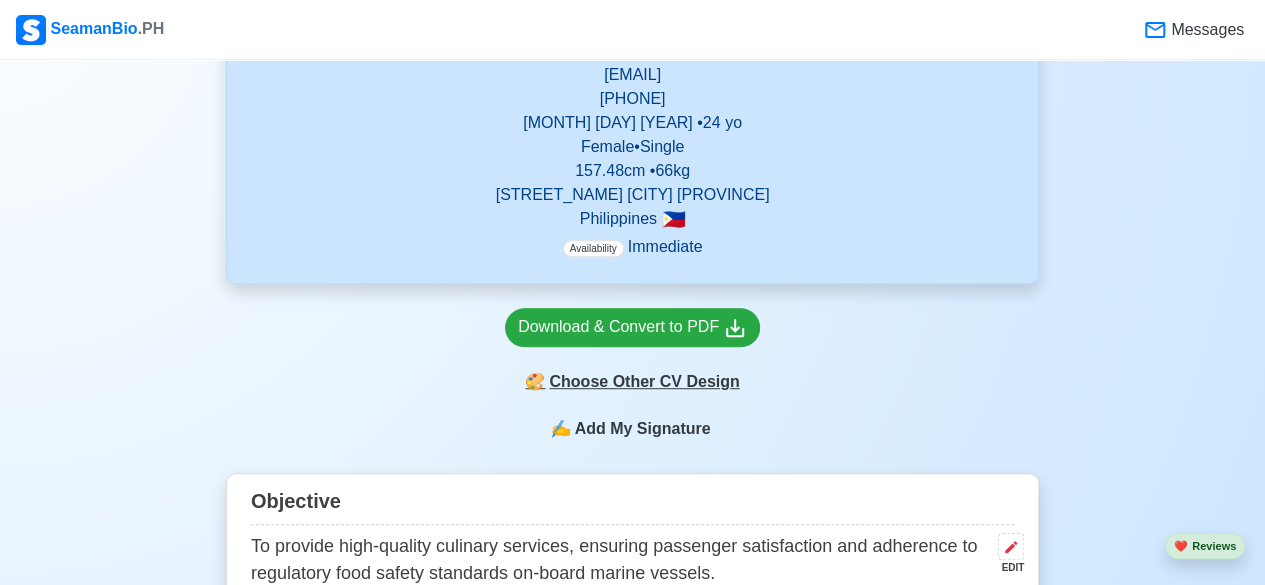 click on "🎨 Choose Other CV Design" at bounding box center [632, 382] 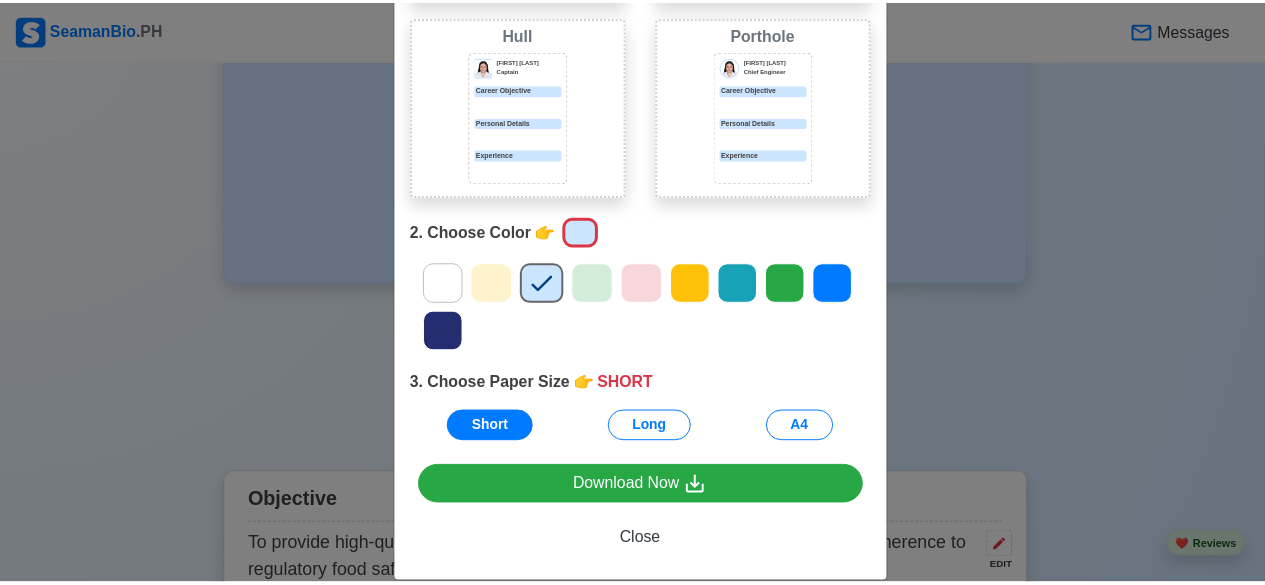 scroll, scrollTop: 330, scrollLeft: 0, axis: vertical 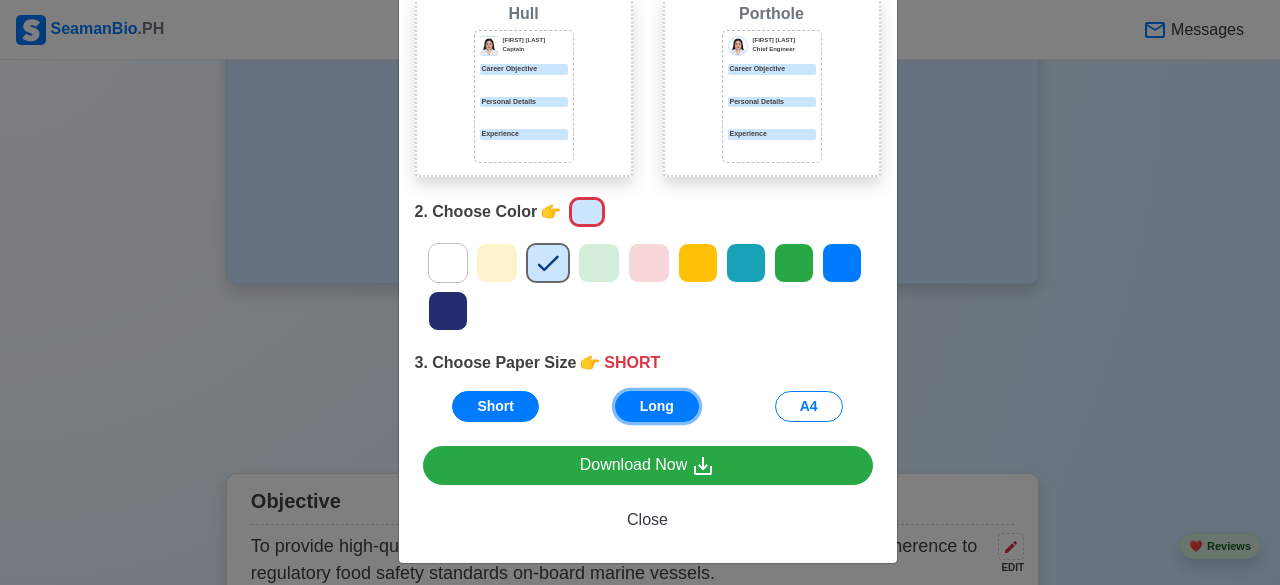 click on "Long" at bounding box center [657, 406] 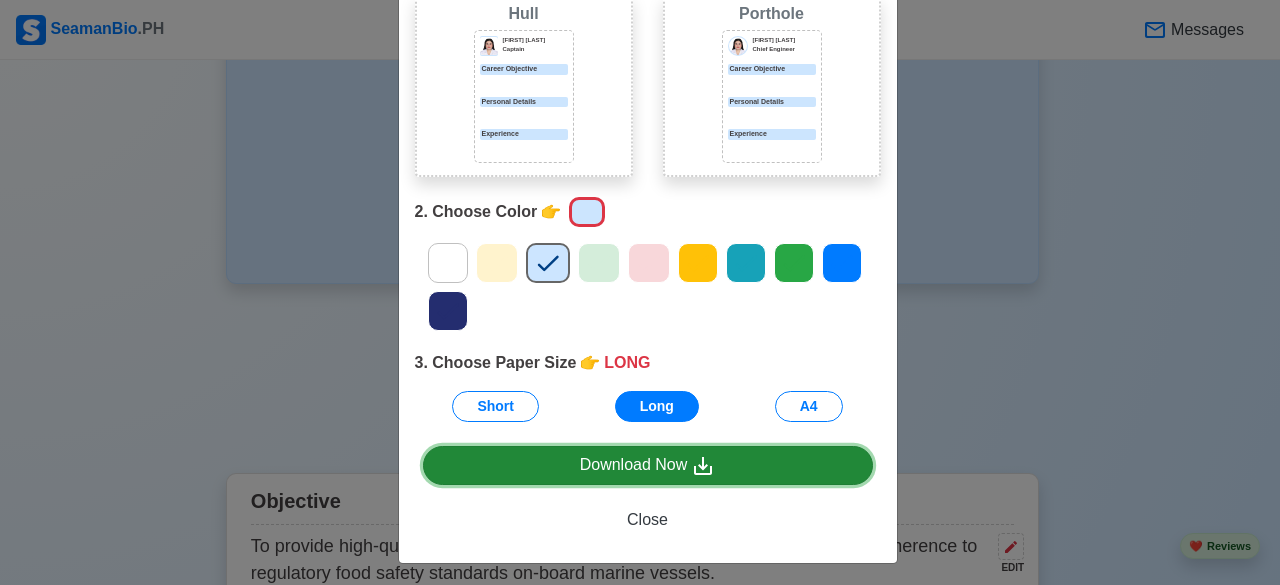 click on "Download Now" at bounding box center [648, 465] 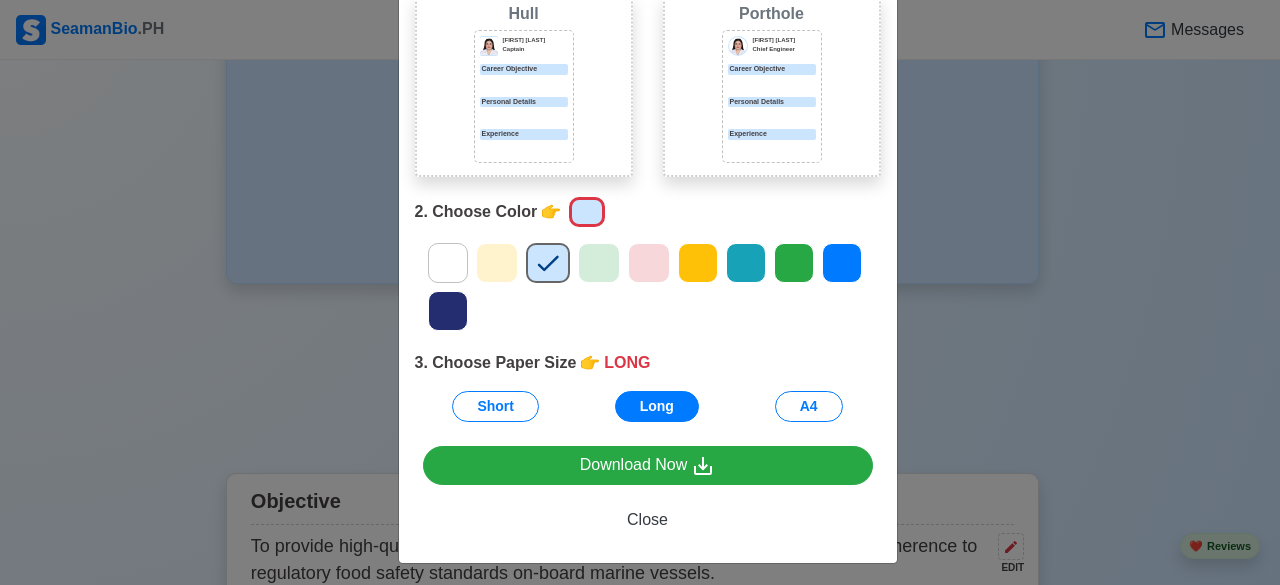 click on "Choose Other CV Design × Close 1. Choose Design 👉 PORT Port Donald Cris Captain Career Objective Personal Details Experience Starboard Jeffrey Gil Chief Engineer Career Objective Personal Details Experience Hull Donald Cris Captain Career Objective Personal Details Experience Porthole Jeffrey Gil Chief Engineer Career Objective Personal Details Experience 2. Choose Color 👉 3. Choose Paper Size 👉 LONG Short Long A4 Download Now Close" at bounding box center (640, 292) 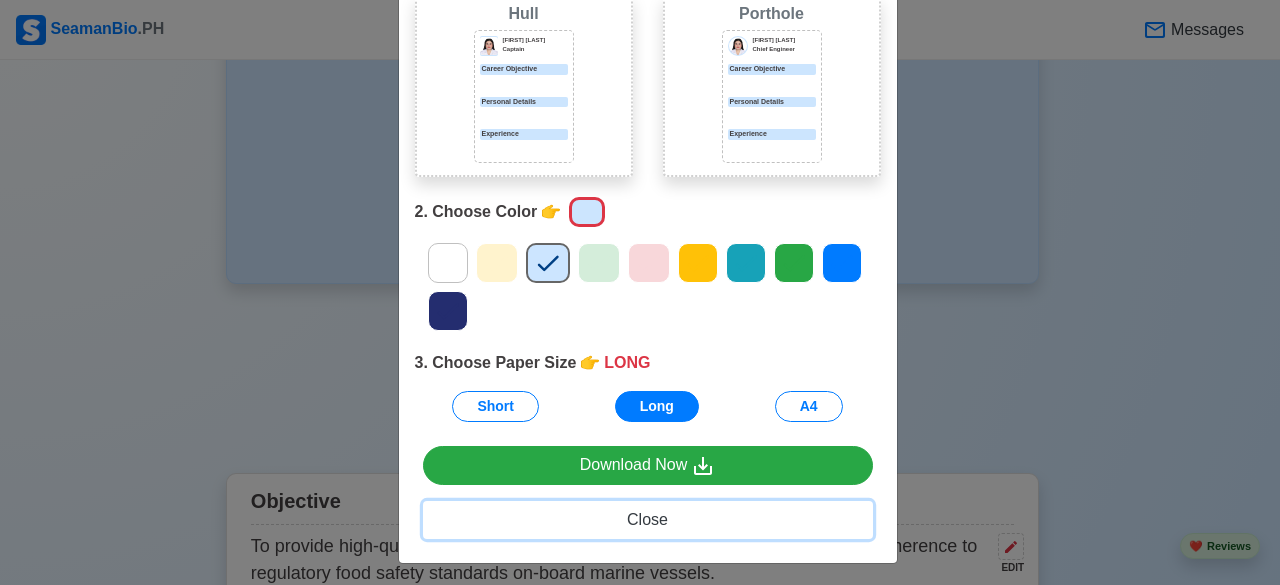 click on "Close" at bounding box center [647, 519] 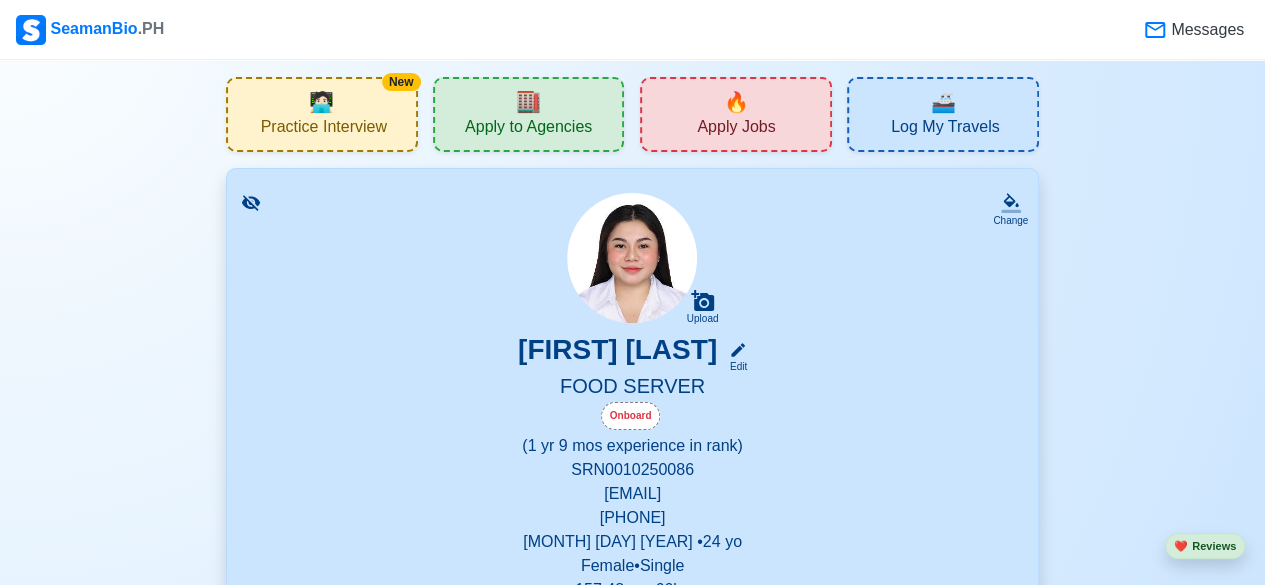 scroll, scrollTop: 0, scrollLeft: 0, axis: both 